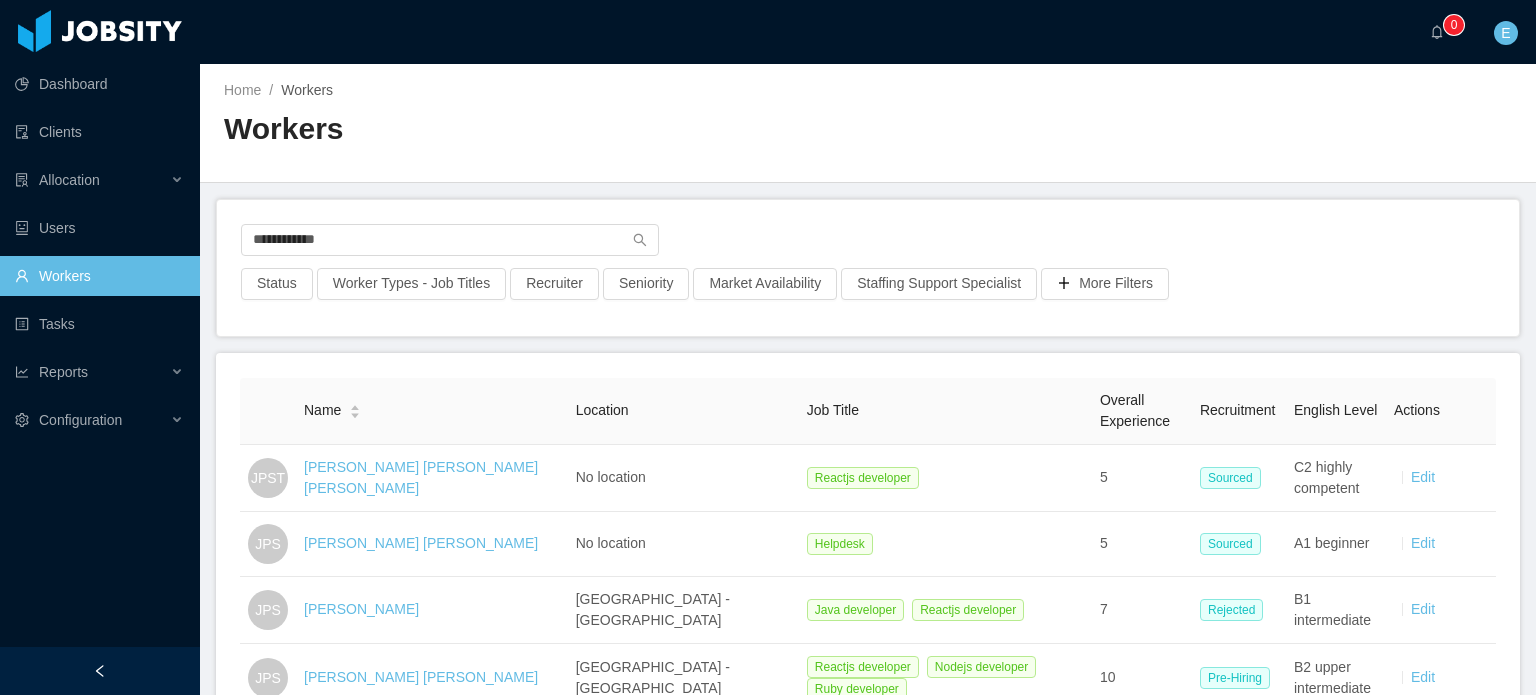 scroll, scrollTop: 0, scrollLeft: 0, axis: both 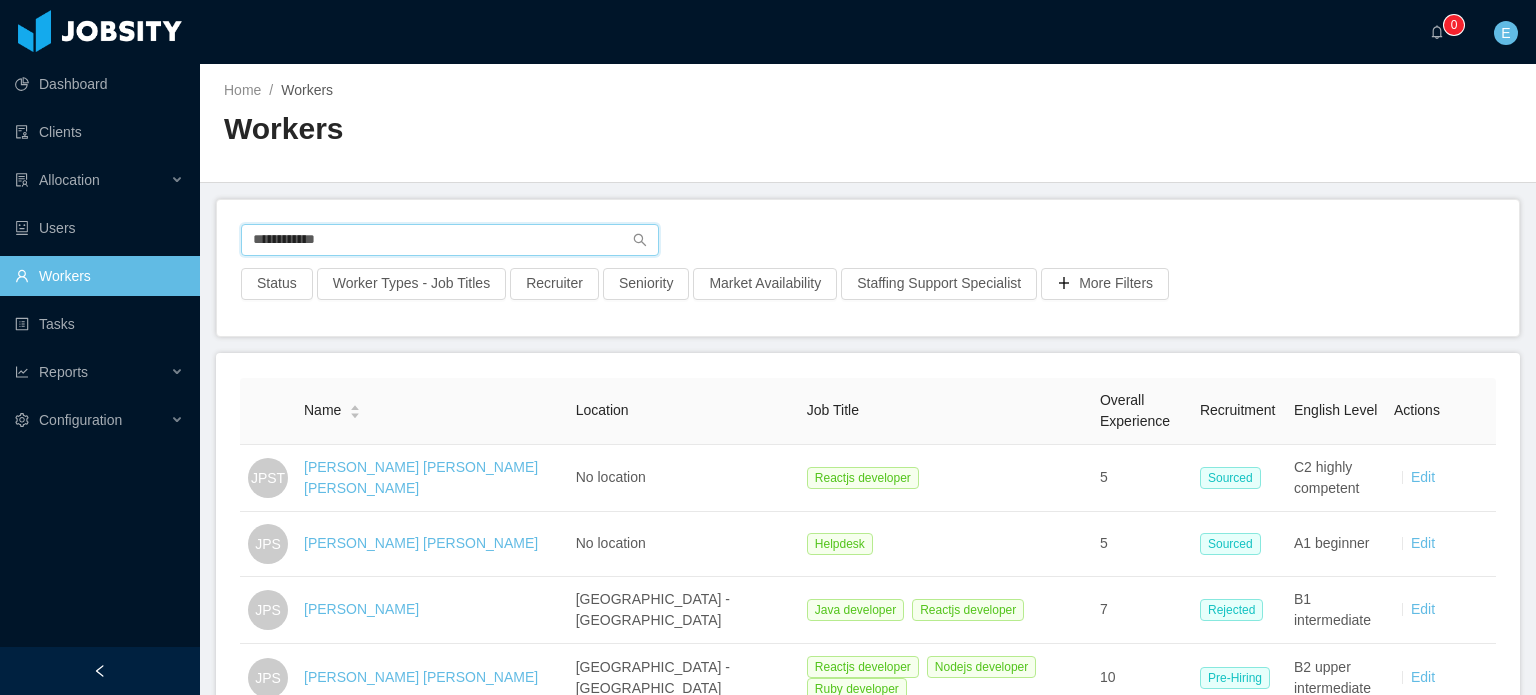 click on "**********" at bounding box center (450, 240) 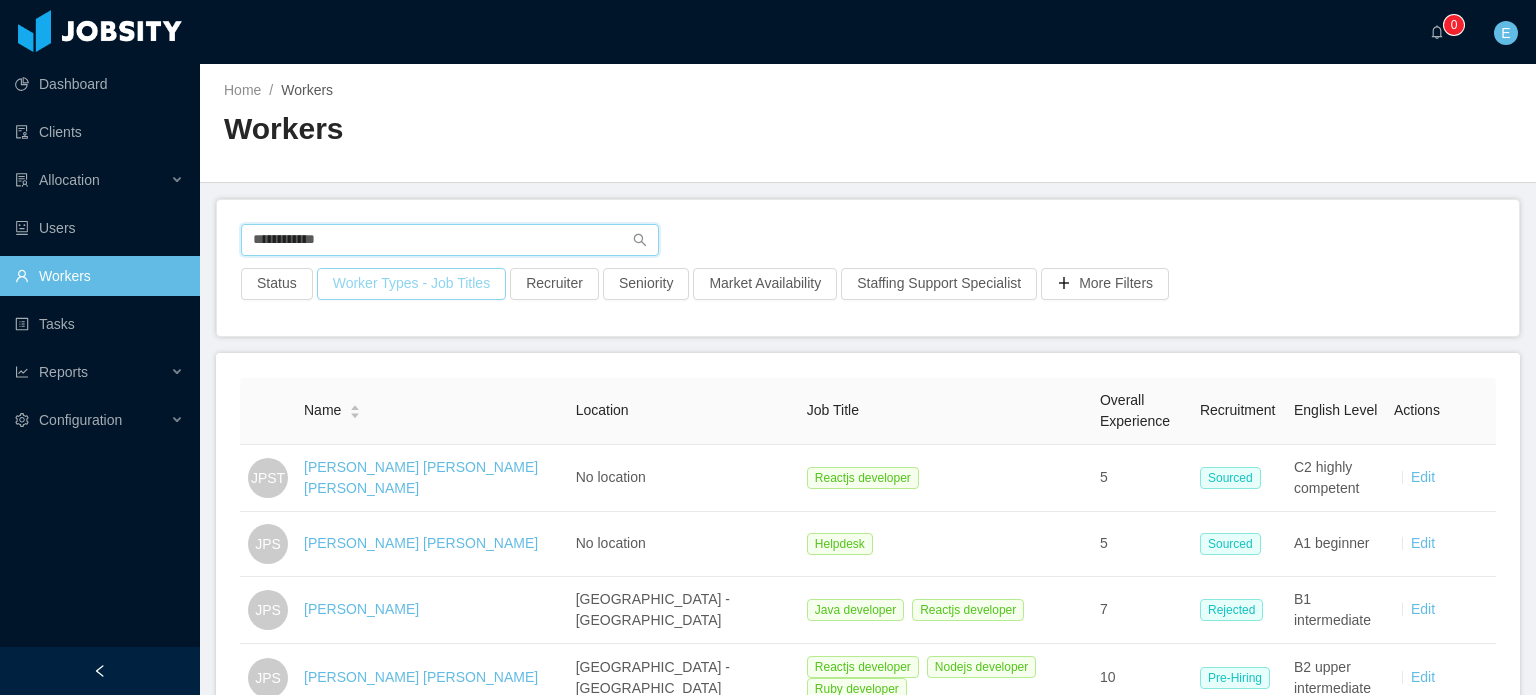 paste on "**********" 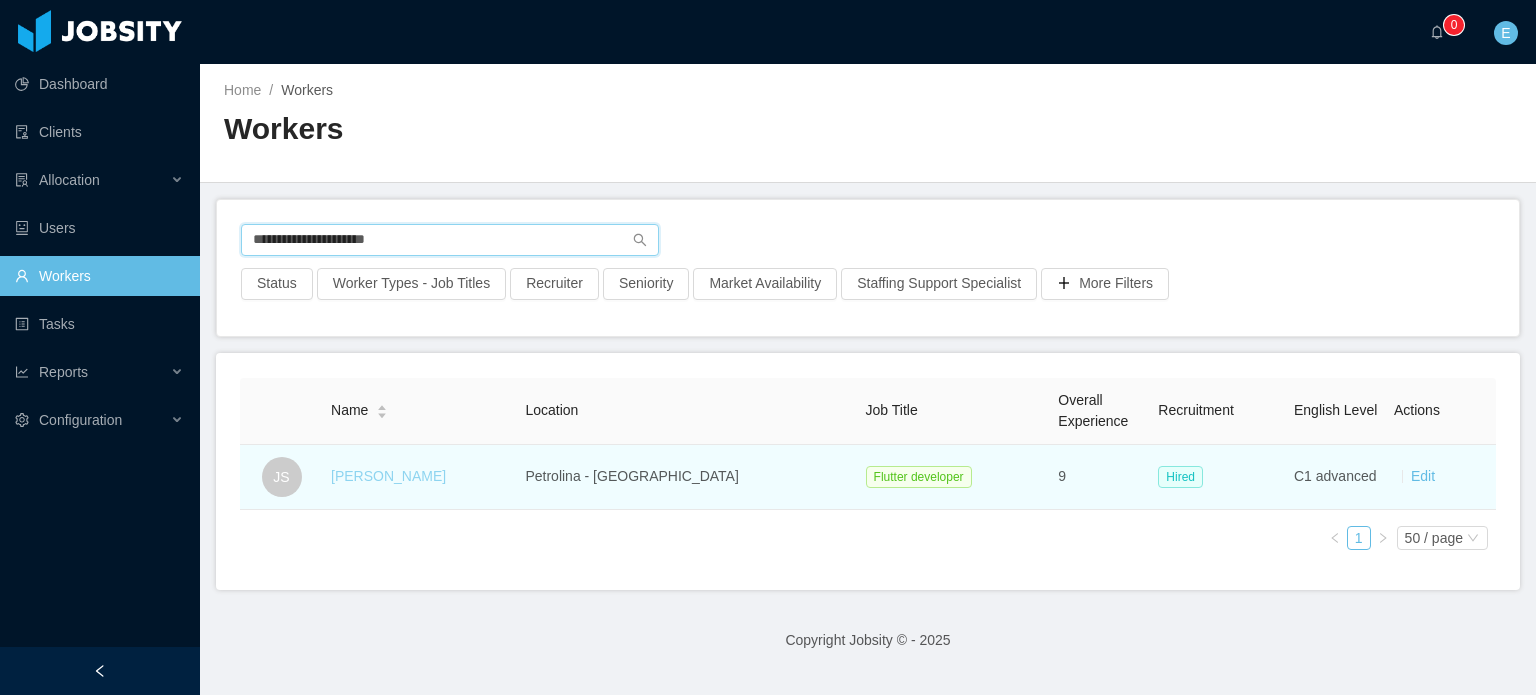 type on "**********" 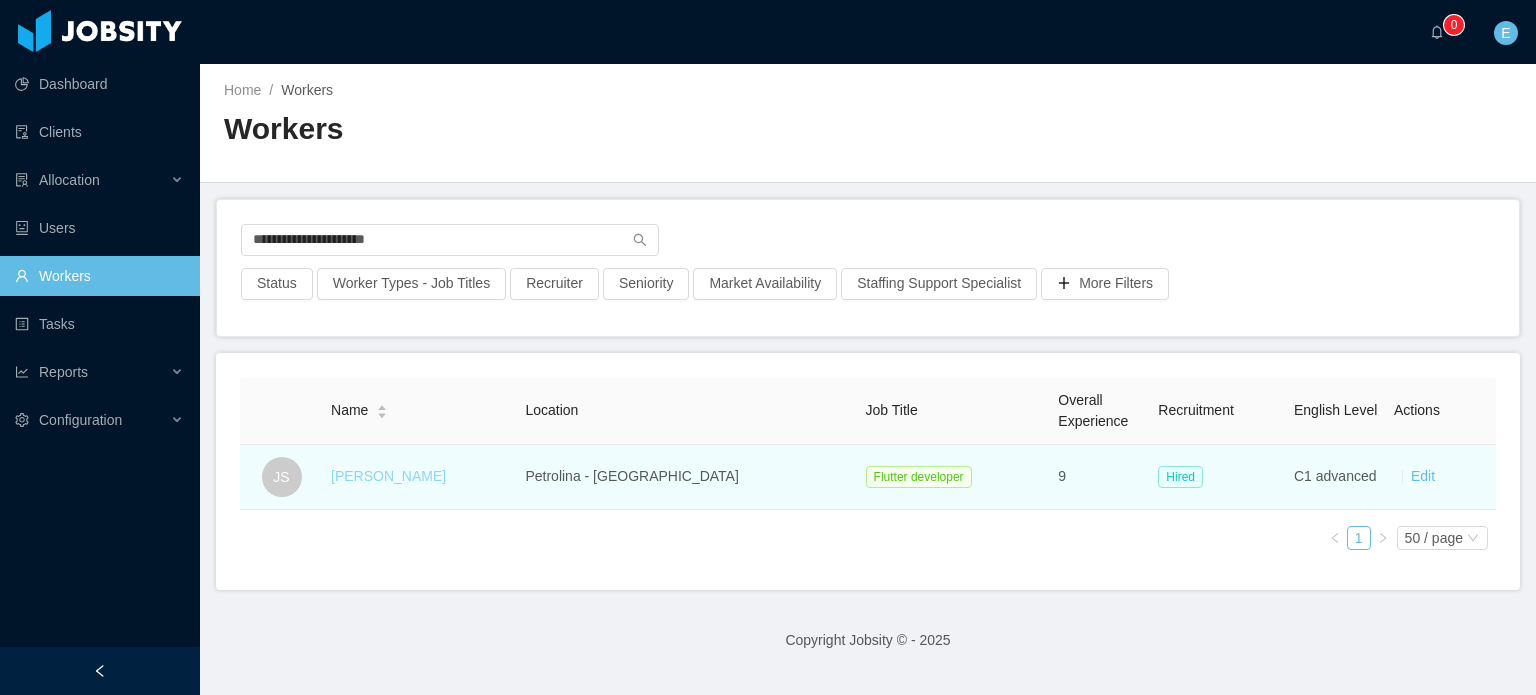click on "[PERSON_NAME]" at bounding box center [388, 476] 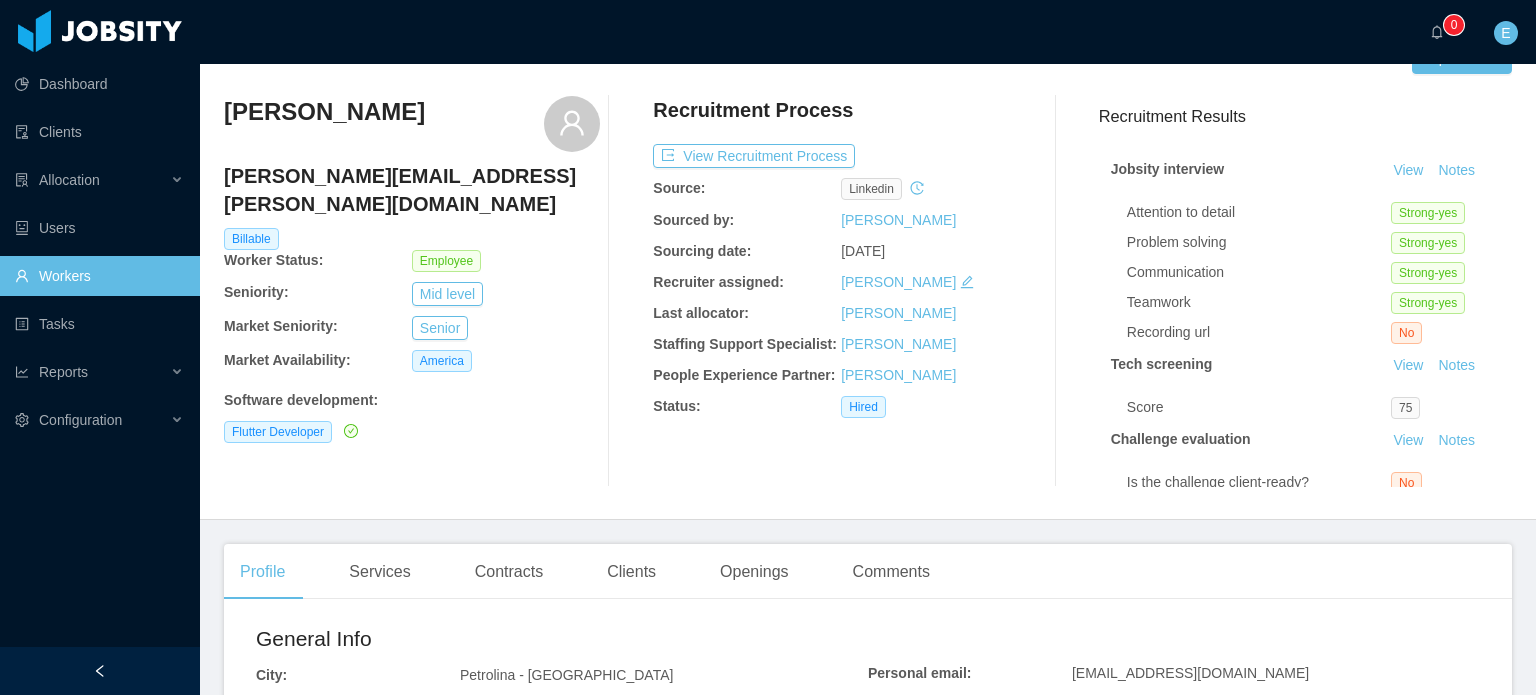 scroll, scrollTop: 200, scrollLeft: 0, axis: vertical 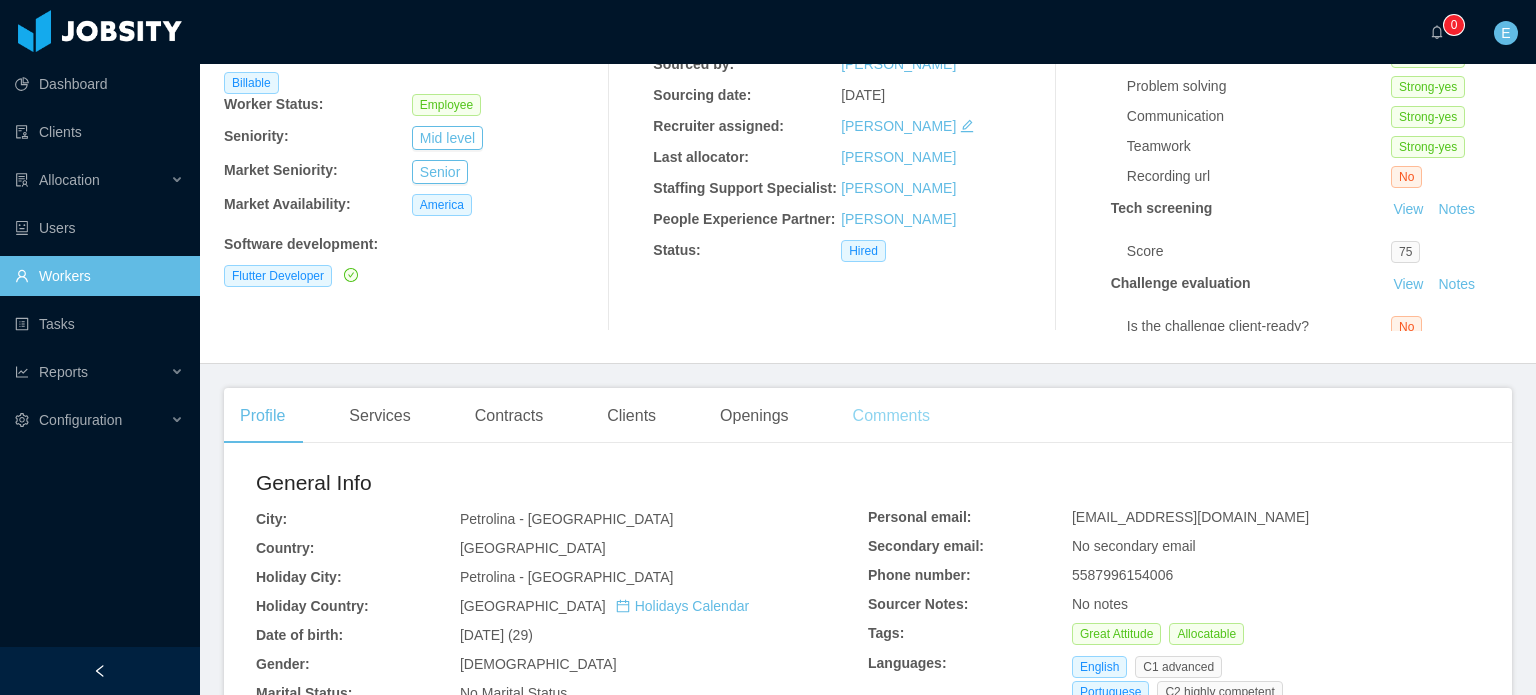 click on "Comments" at bounding box center [891, 416] 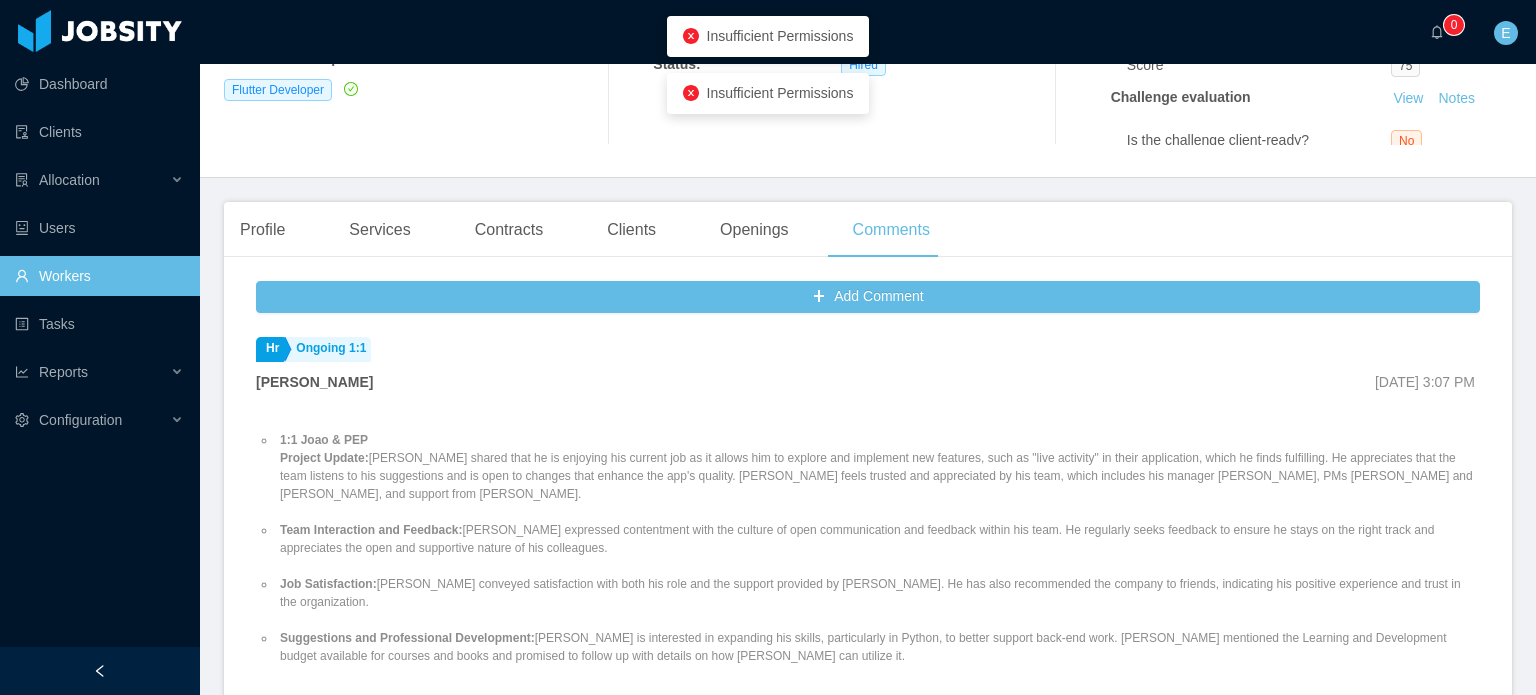 scroll, scrollTop: 600, scrollLeft: 0, axis: vertical 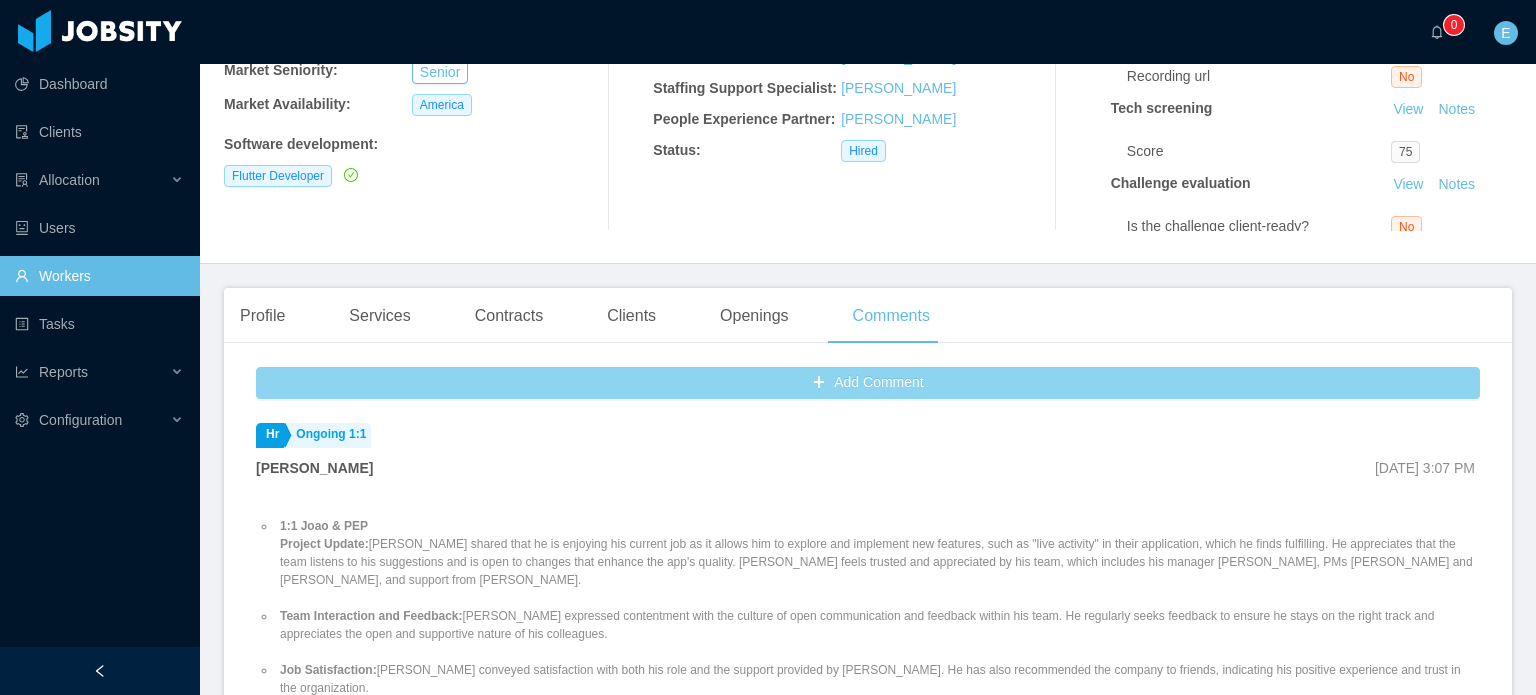 click on "Add Comment" at bounding box center (868, 383) 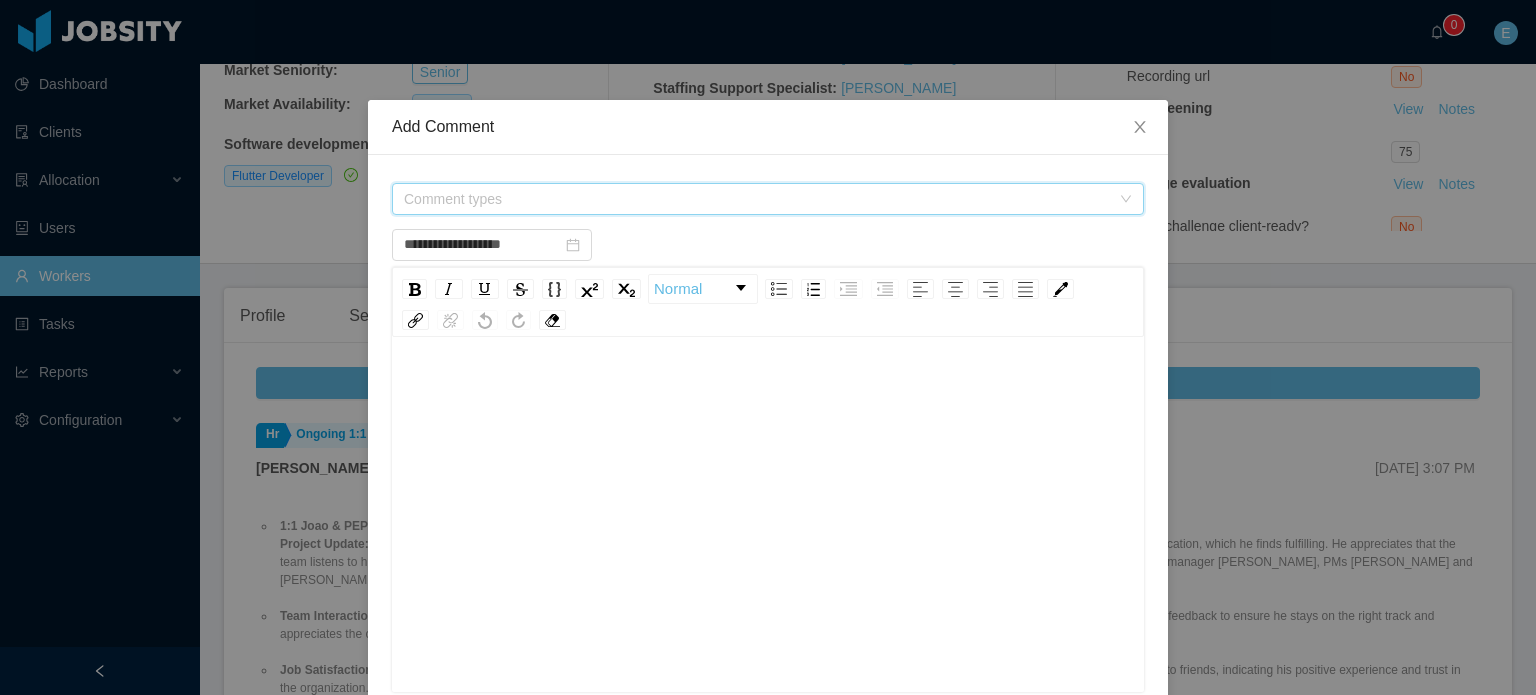click on "Comment types" at bounding box center (757, 199) 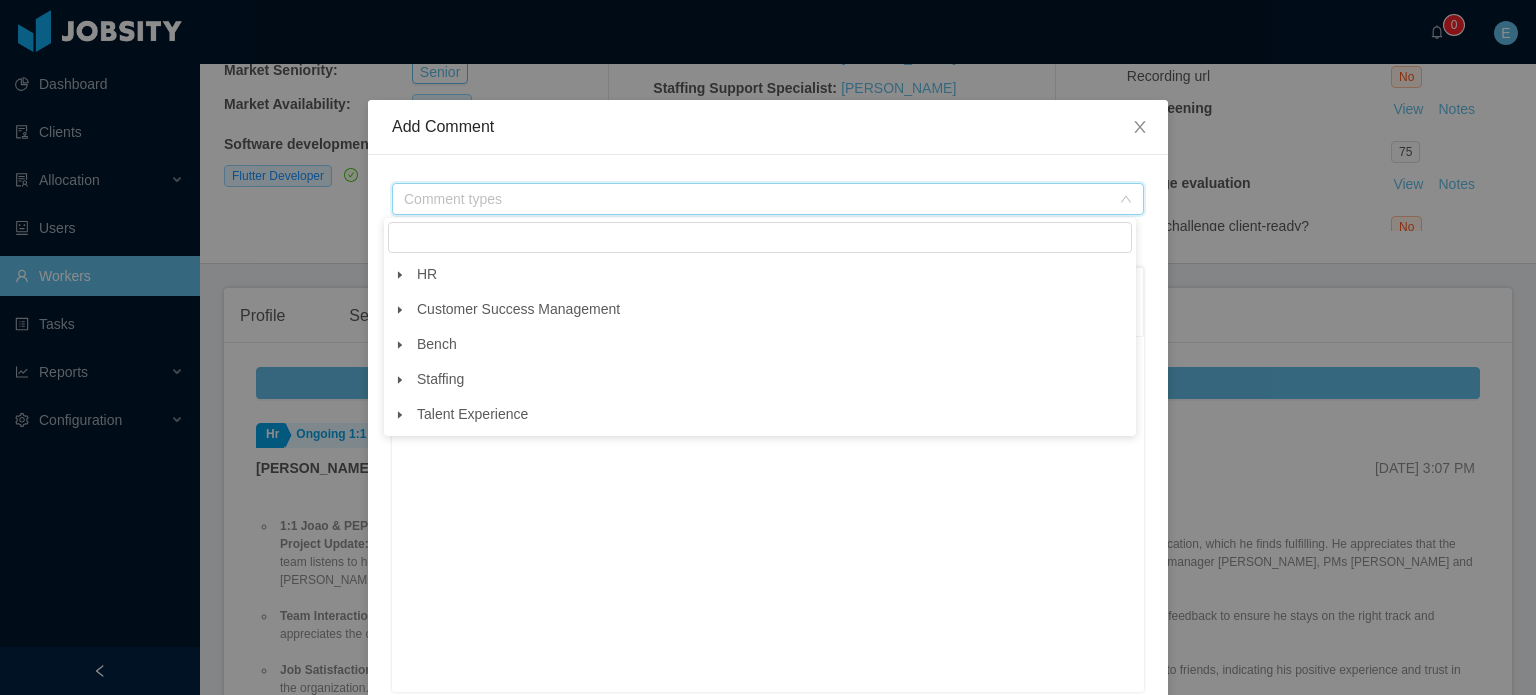 click 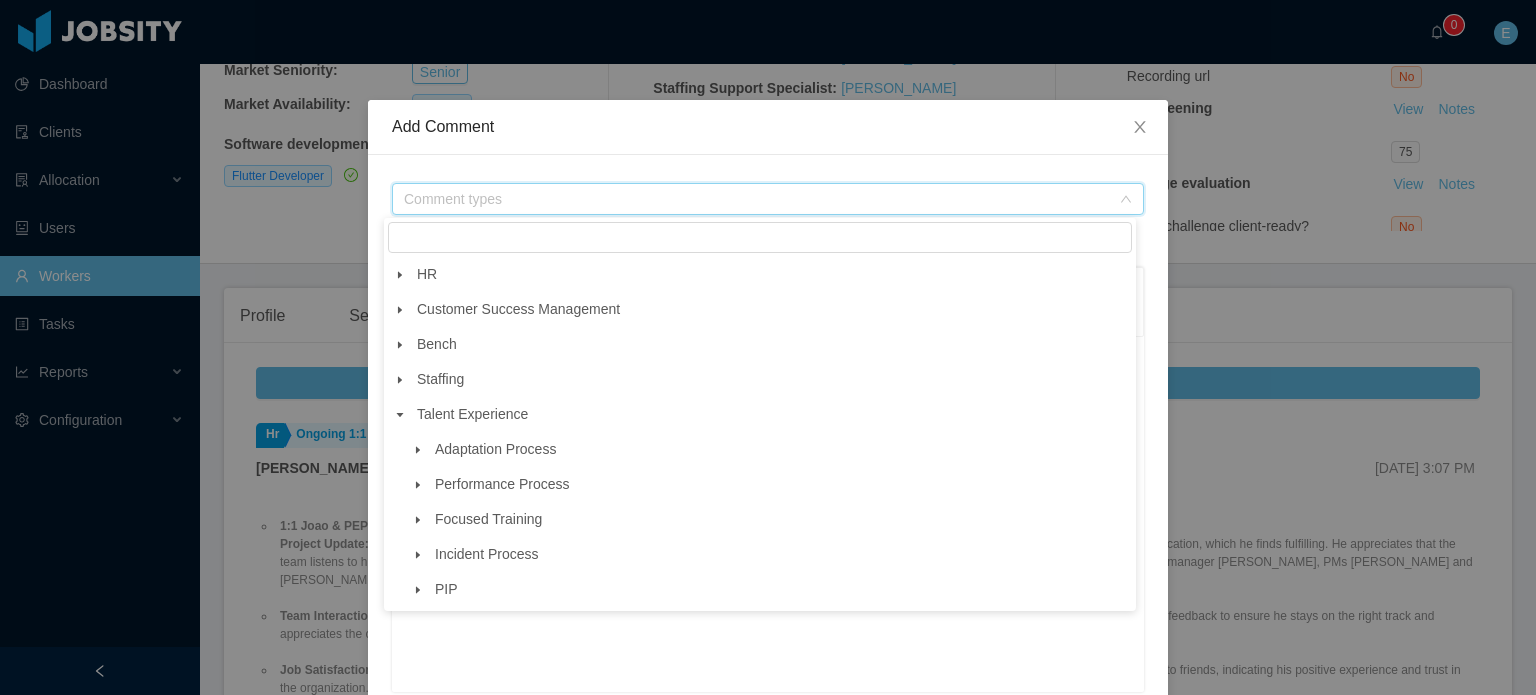 click at bounding box center [418, 485] 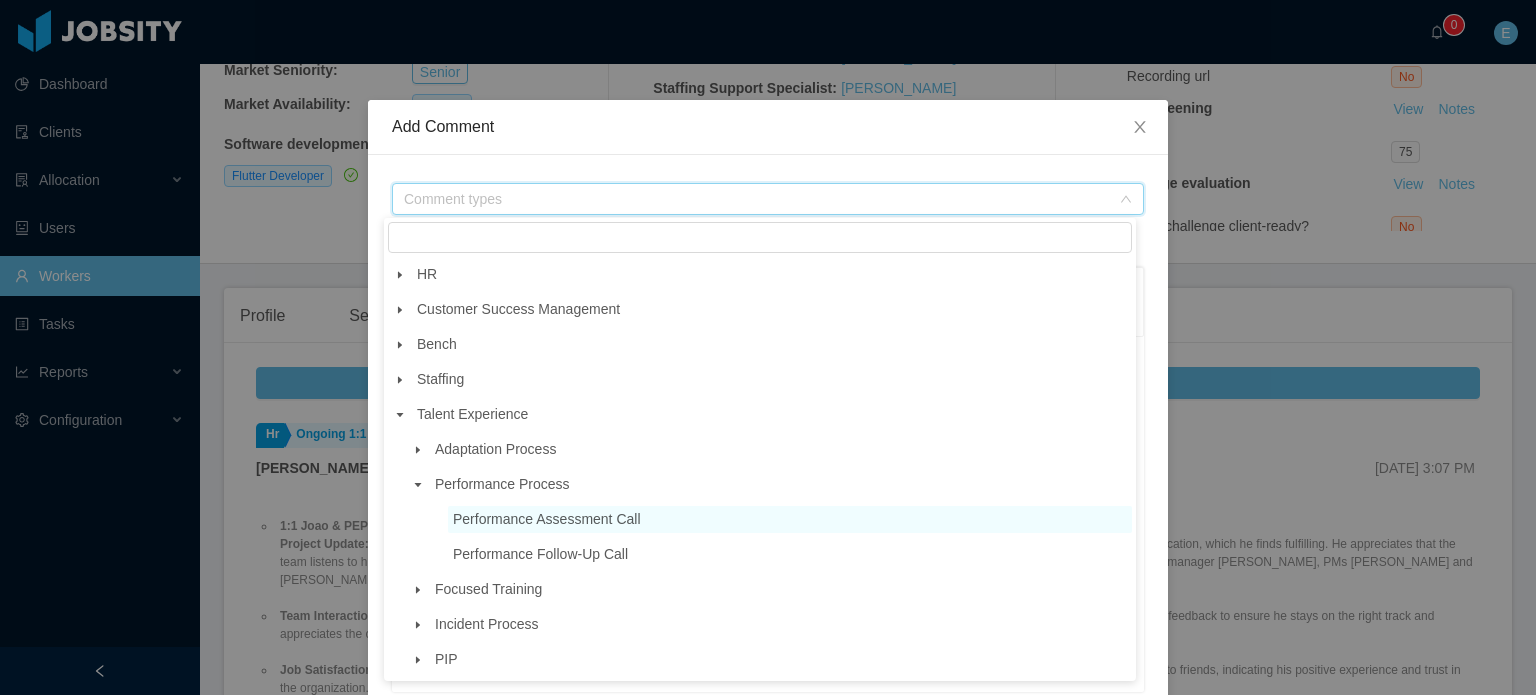 click on "Performance Assessment Call" at bounding box center [547, 519] 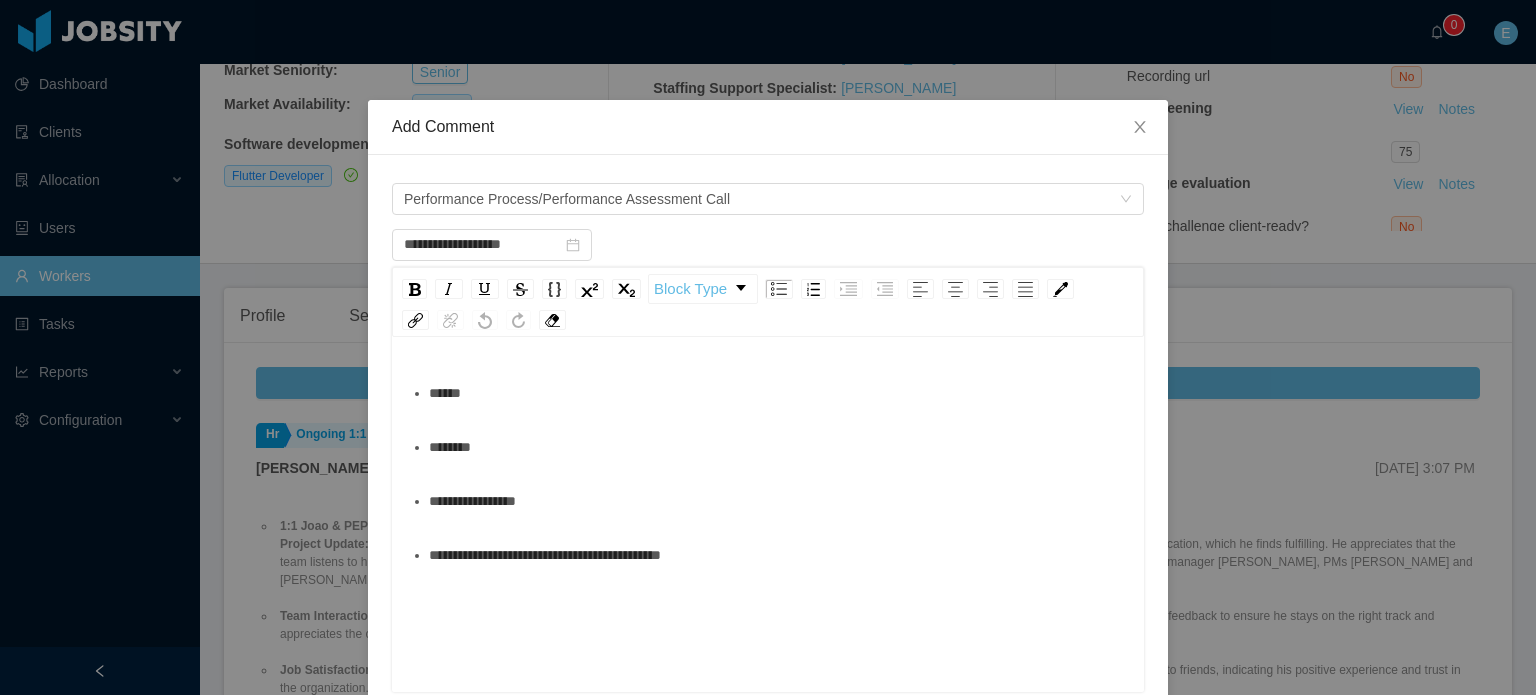 click on "******" at bounding box center [779, 393] 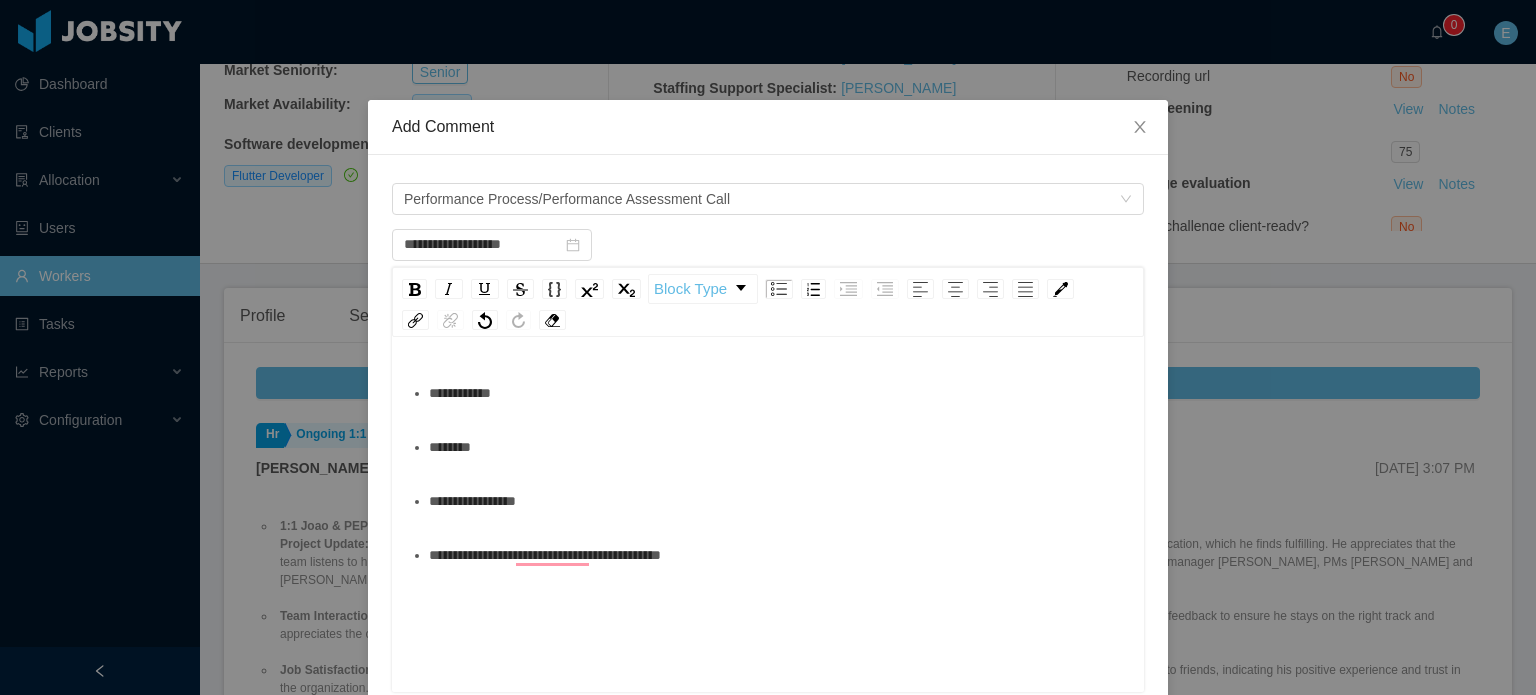 click on "********" at bounding box center [779, 447] 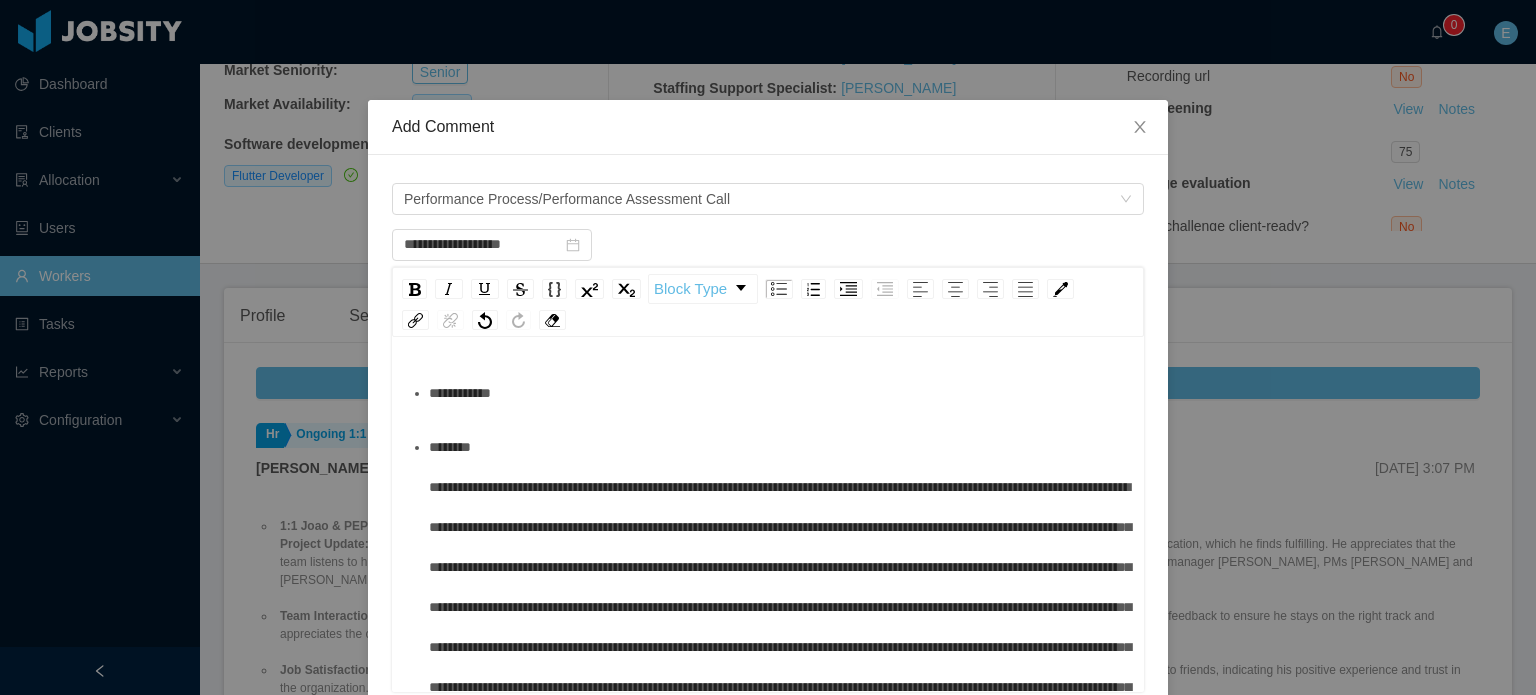 scroll, scrollTop: 279, scrollLeft: 0, axis: vertical 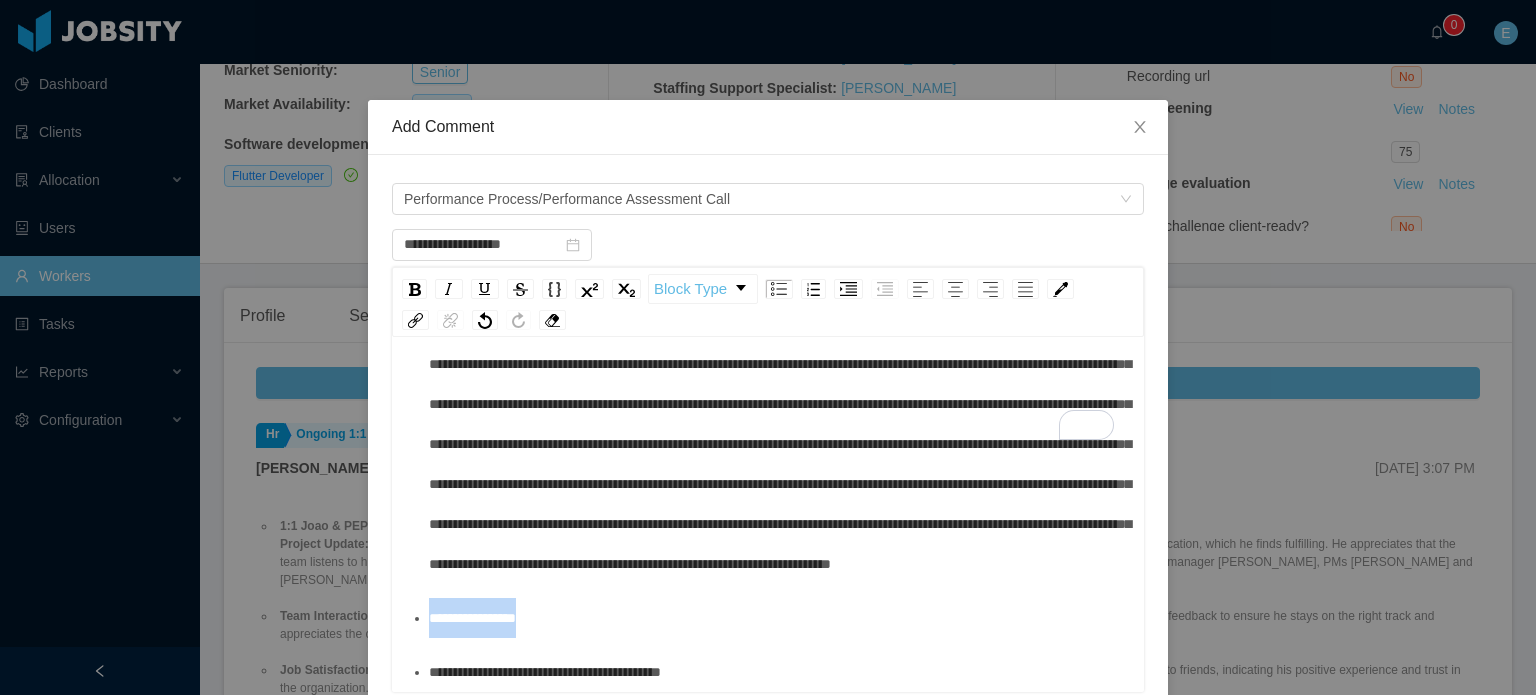 drag, startPoint x: 563, startPoint y: 632, endPoint x: 412, endPoint y: 626, distance: 151.11916 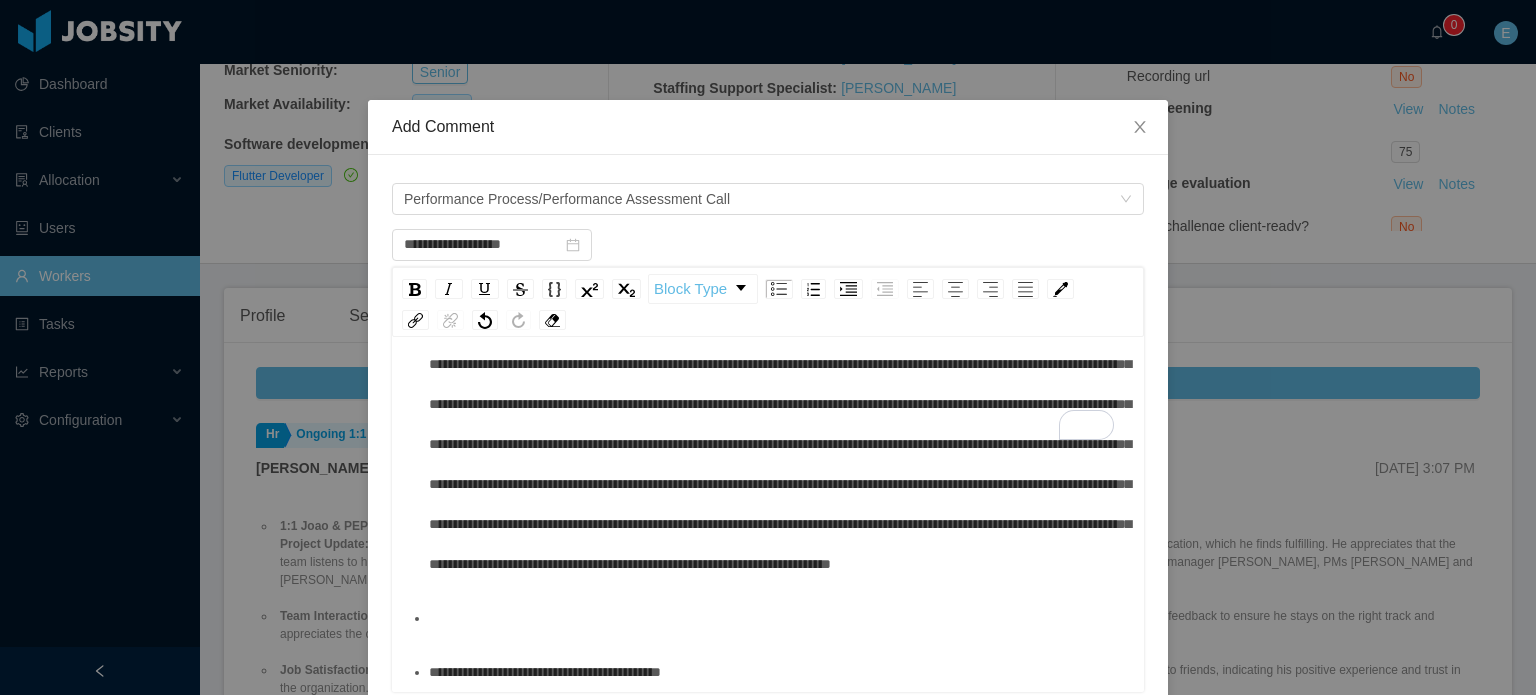 scroll, scrollTop: 348, scrollLeft: 0, axis: vertical 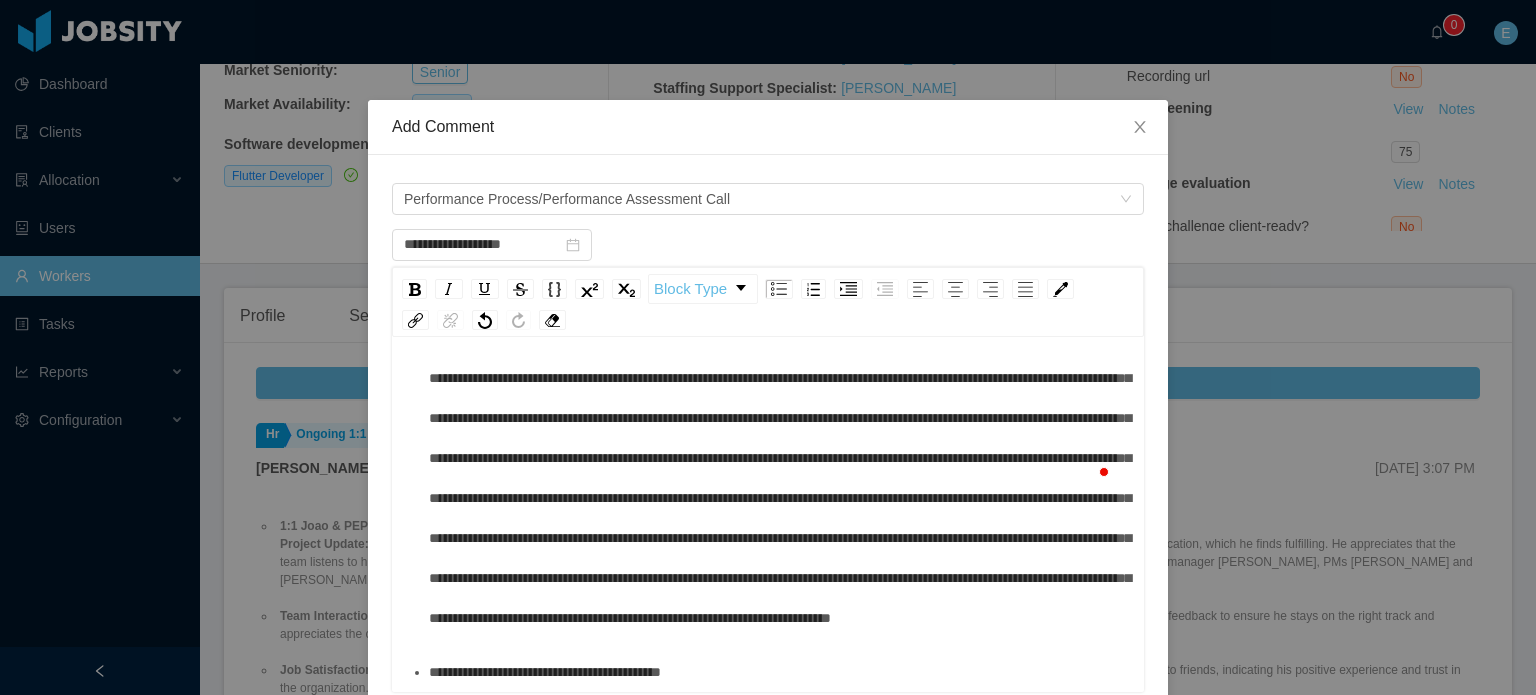 click on "**********" at bounding box center (779, 672) 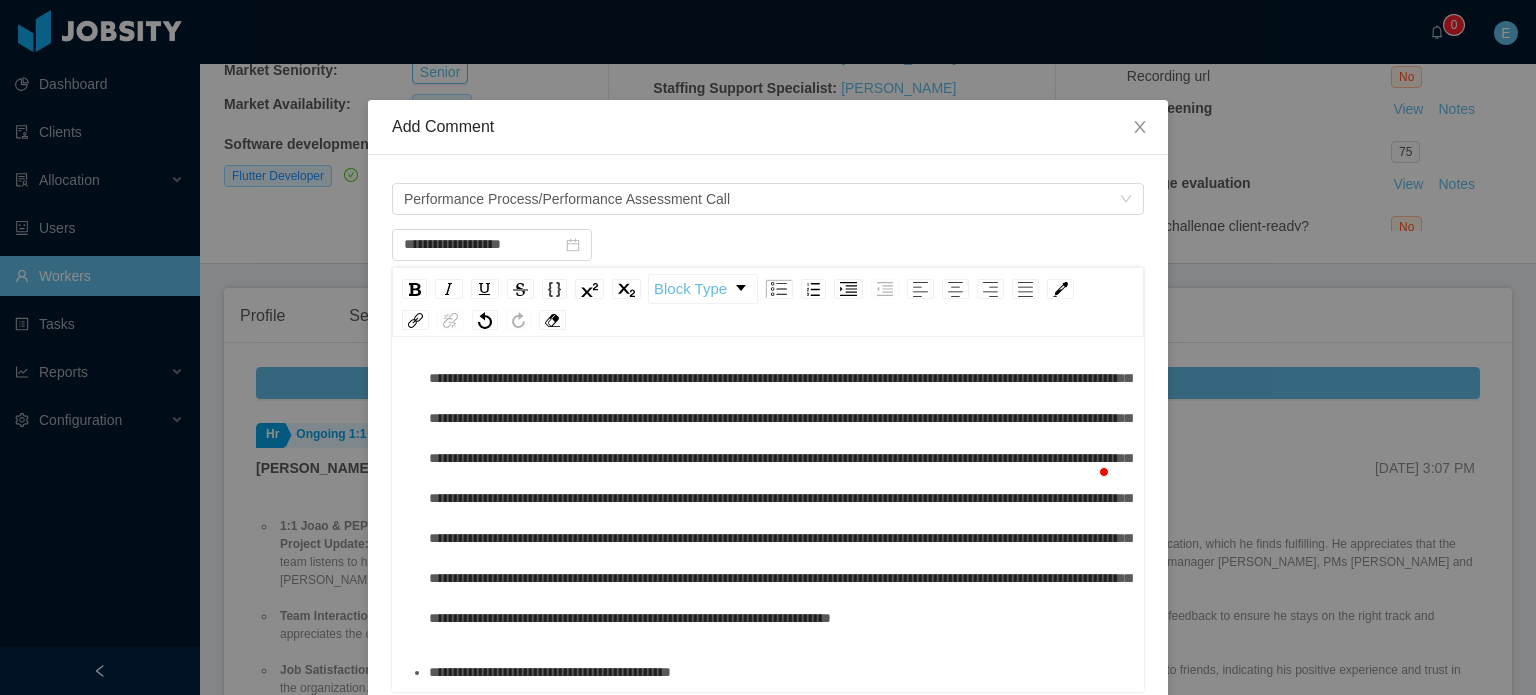 scroll, scrollTop: 402, scrollLeft: 0, axis: vertical 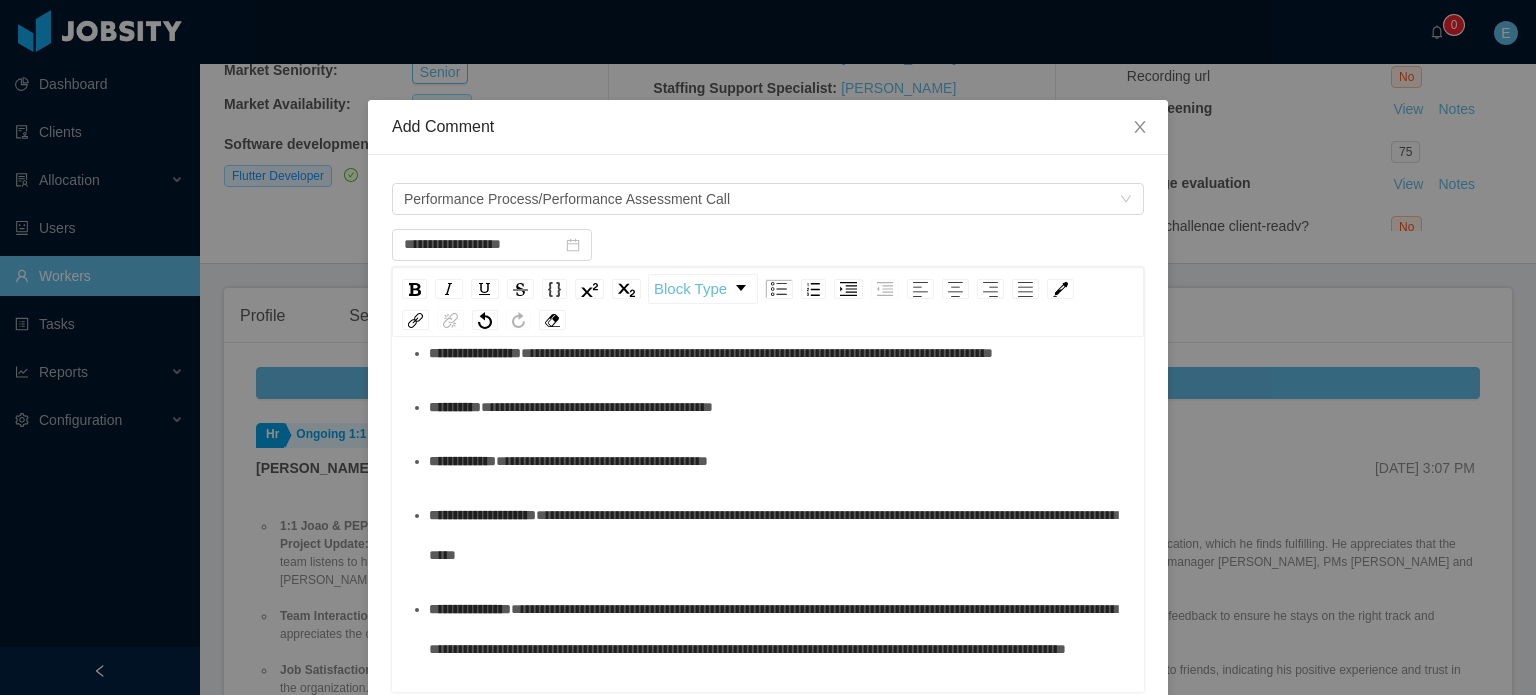 click on "**********" at bounding box center (475, 353) 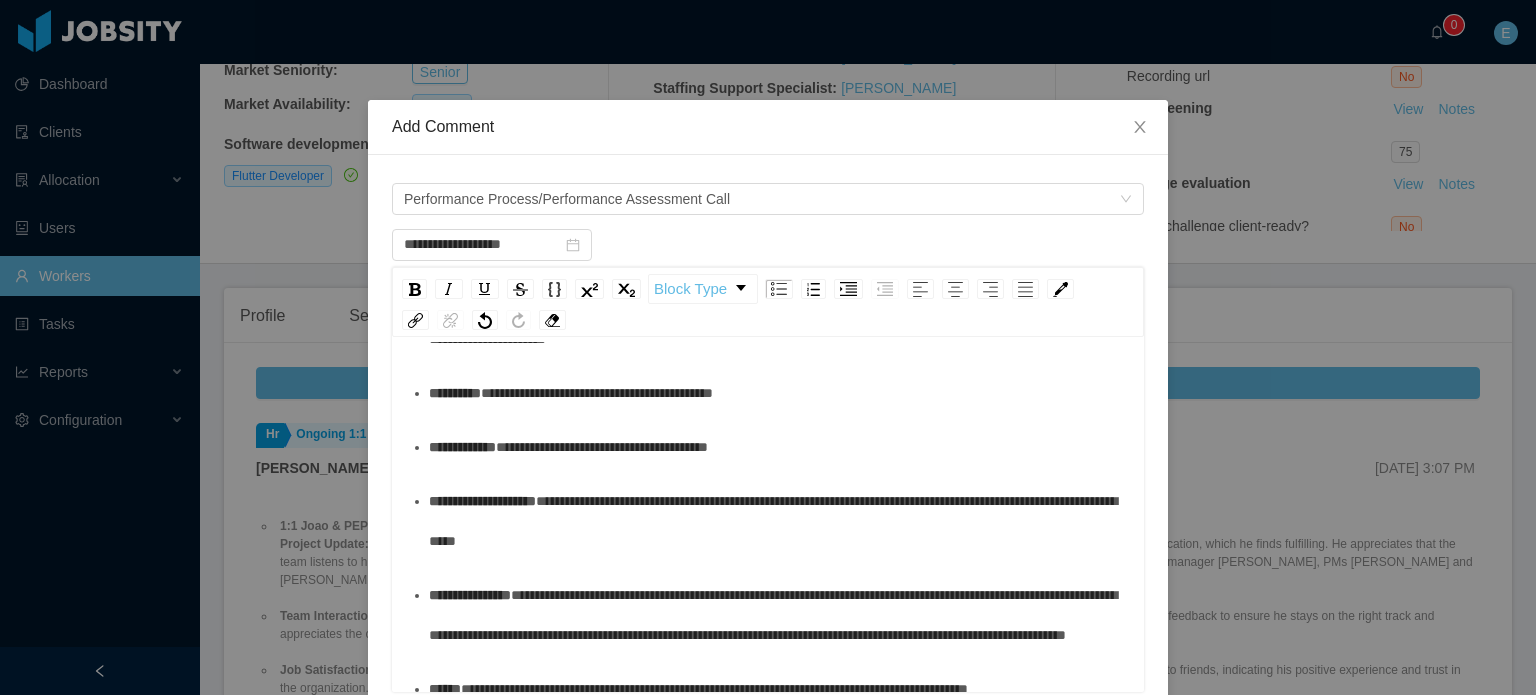 click on "**********" at bounding box center (768, 240) 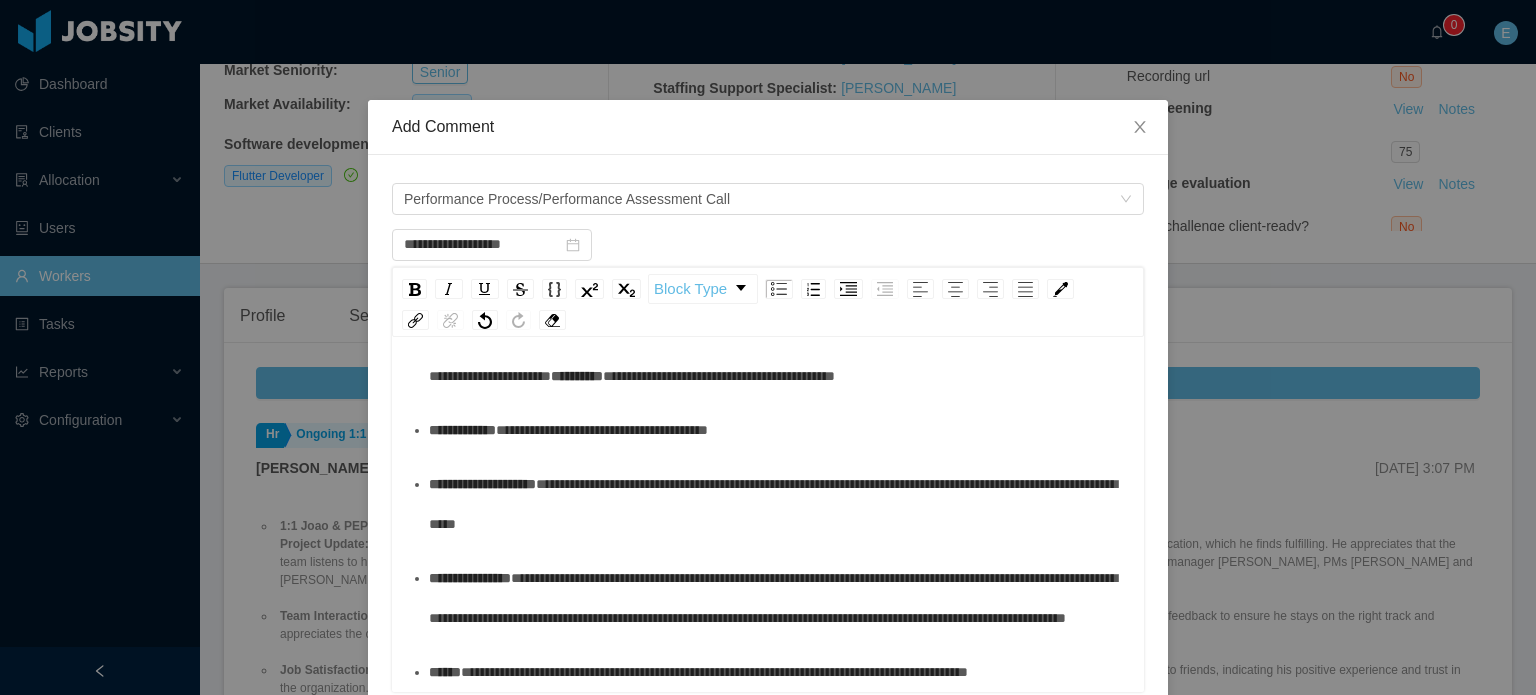 click on "**********" at bounding box center [768, 250] 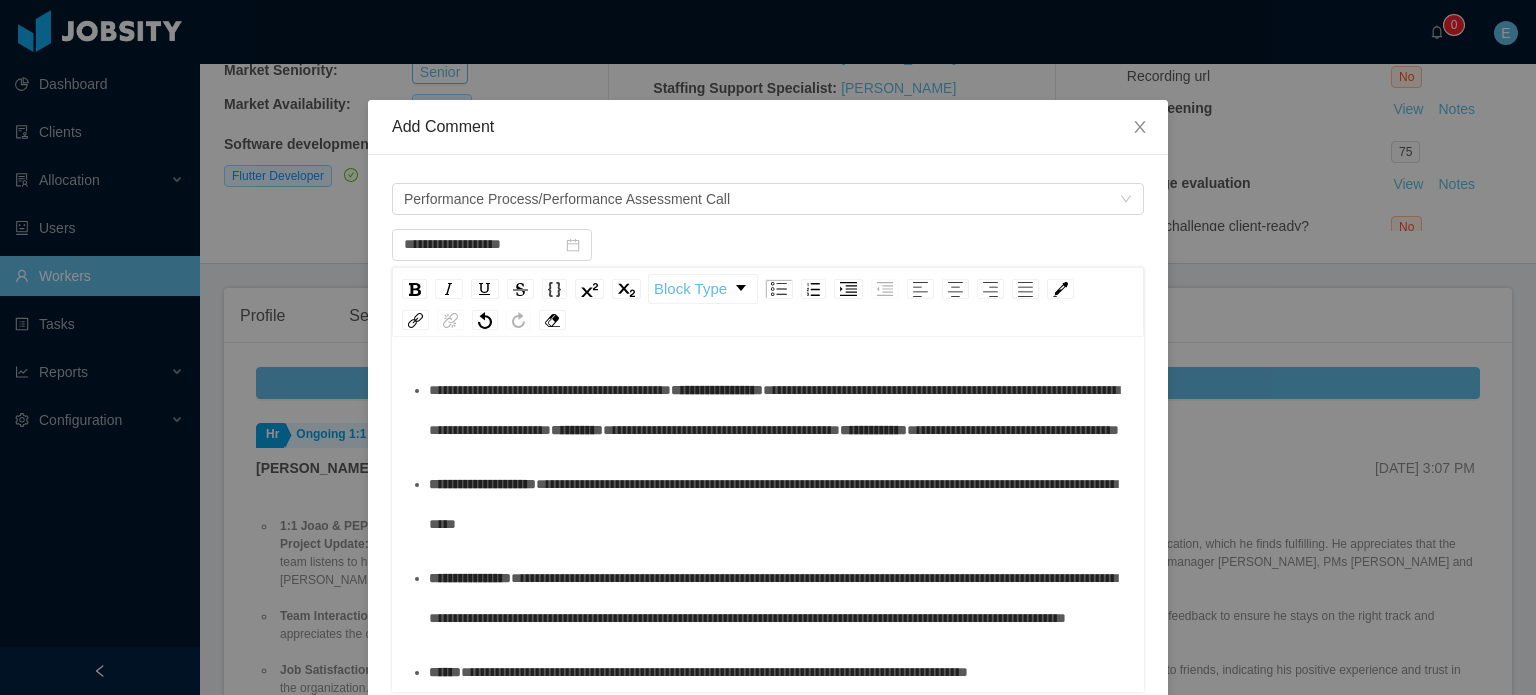 click on "**********" at bounding box center (482, 484) 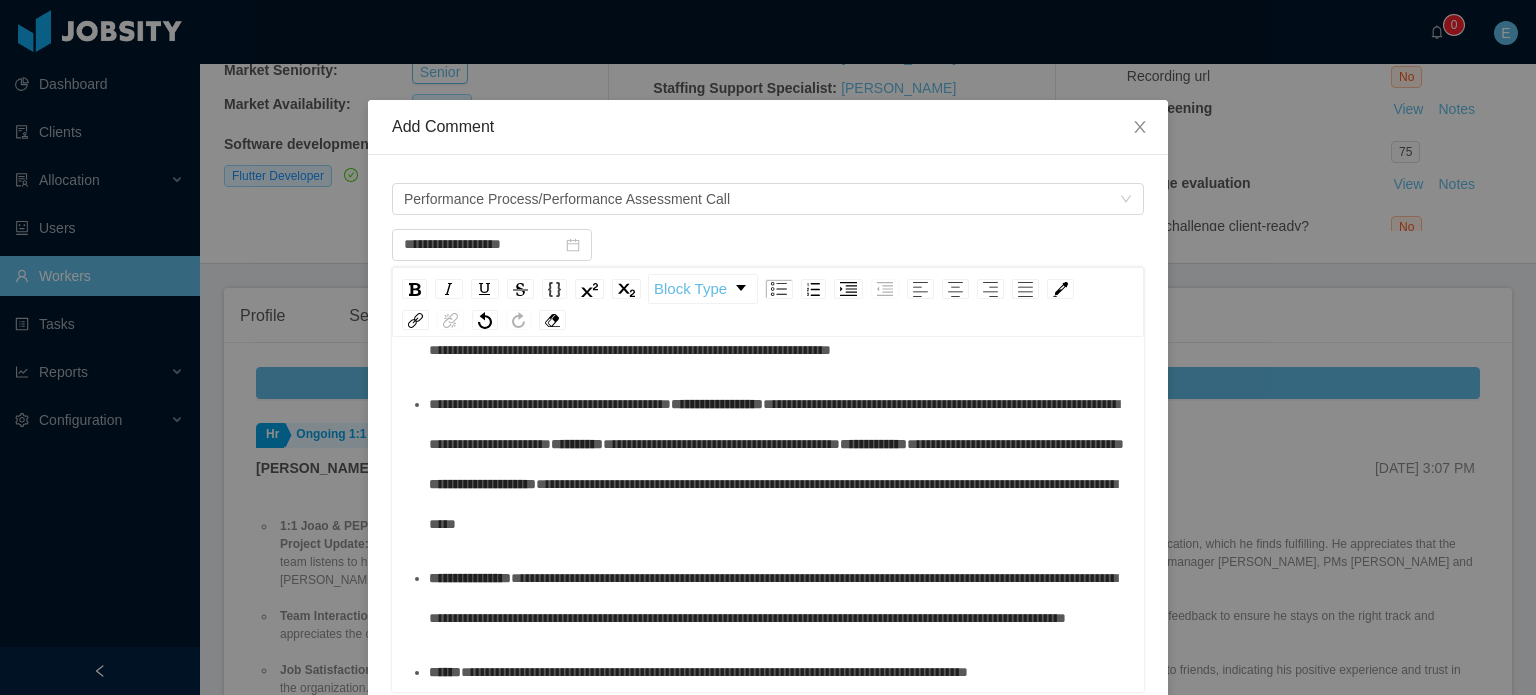 scroll, scrollTop: 647, scrollLeft: 0, axis: vertical 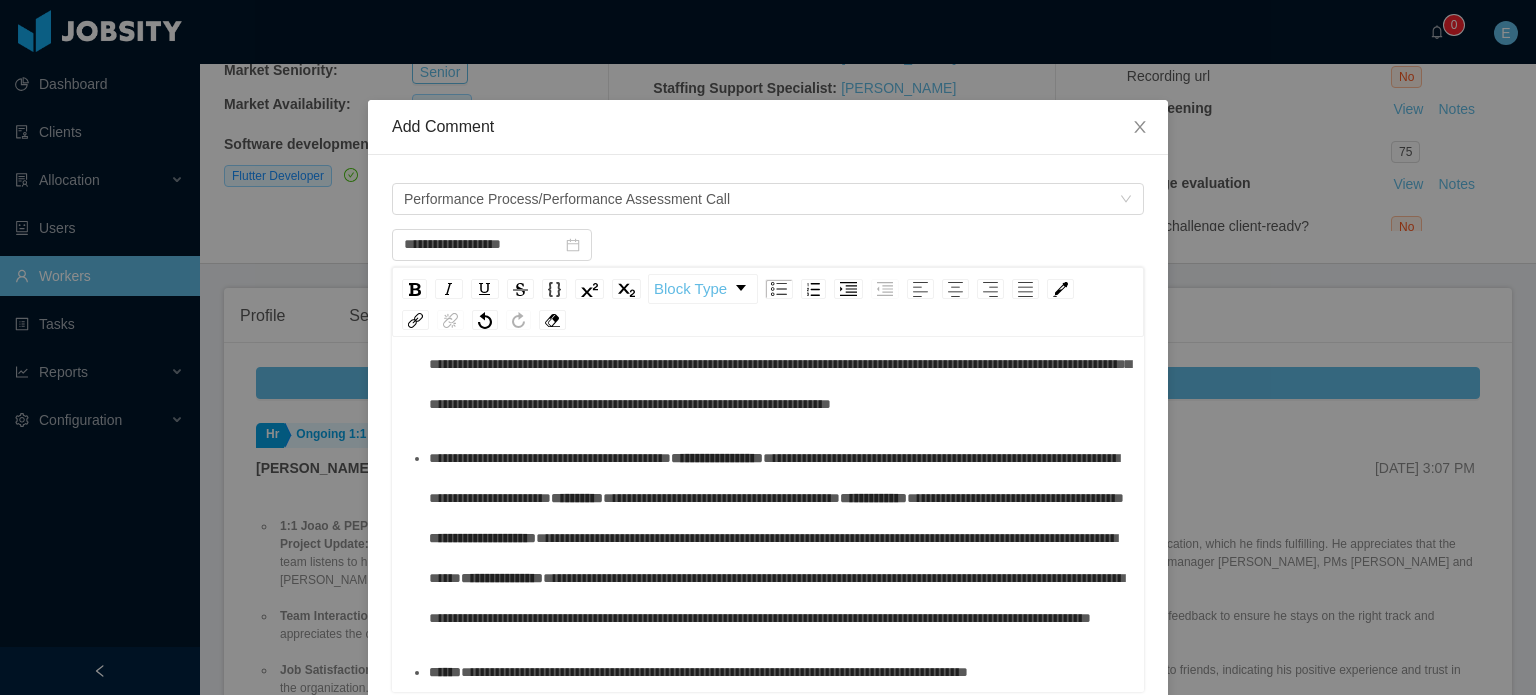 click on "******" at bounding box center [445, 672] 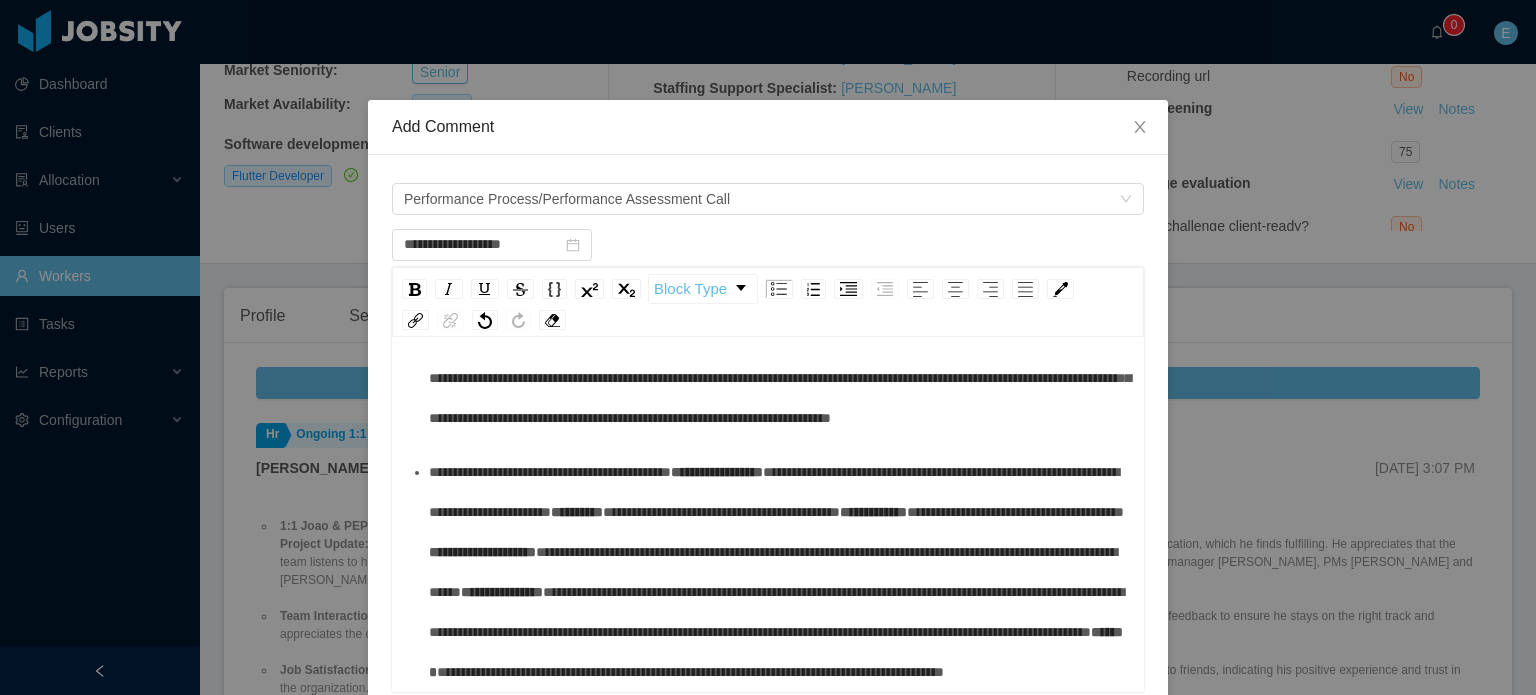 scroll, scrollTop: 708, scrollLeft: 0, axis: vertical 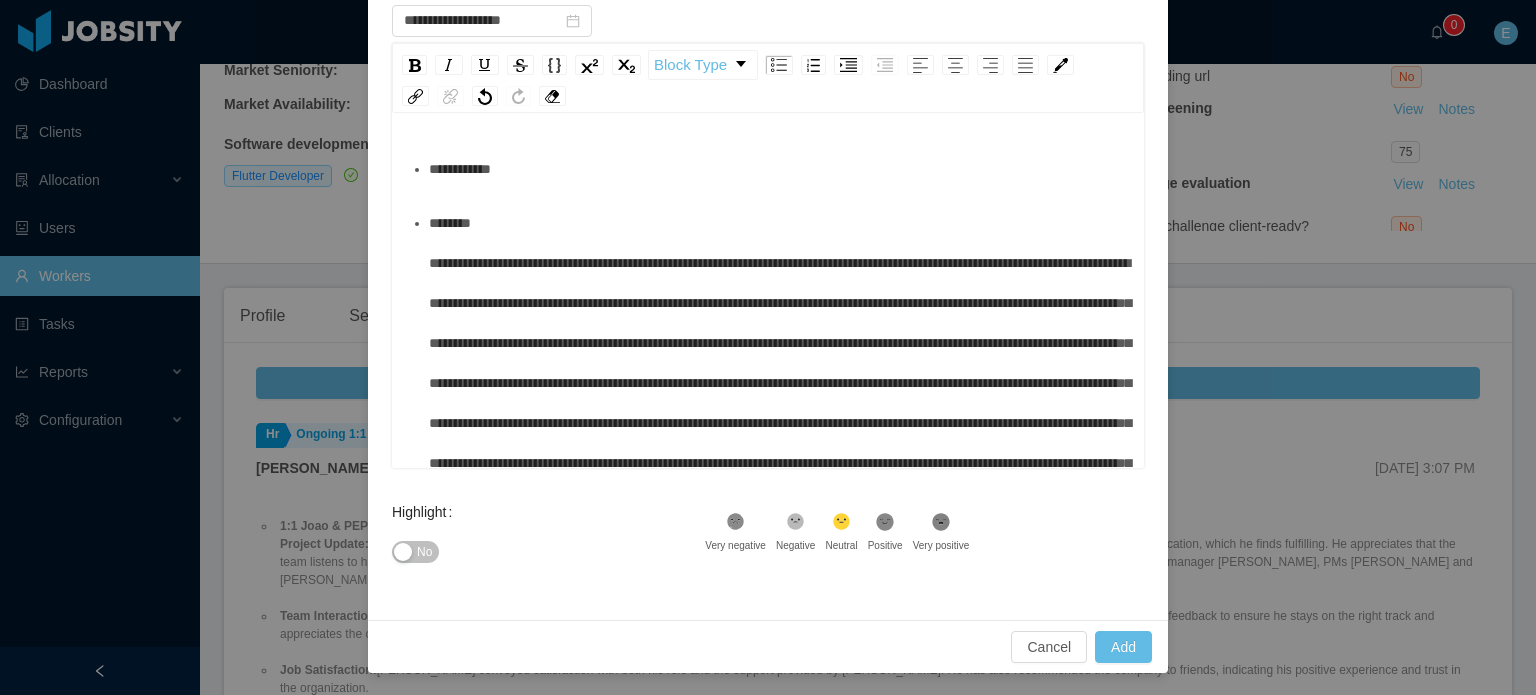 drag, startPoint x: 942, startPoint y: 515, endPoint x: 956, endPoint y: 522, distance: 15.652476 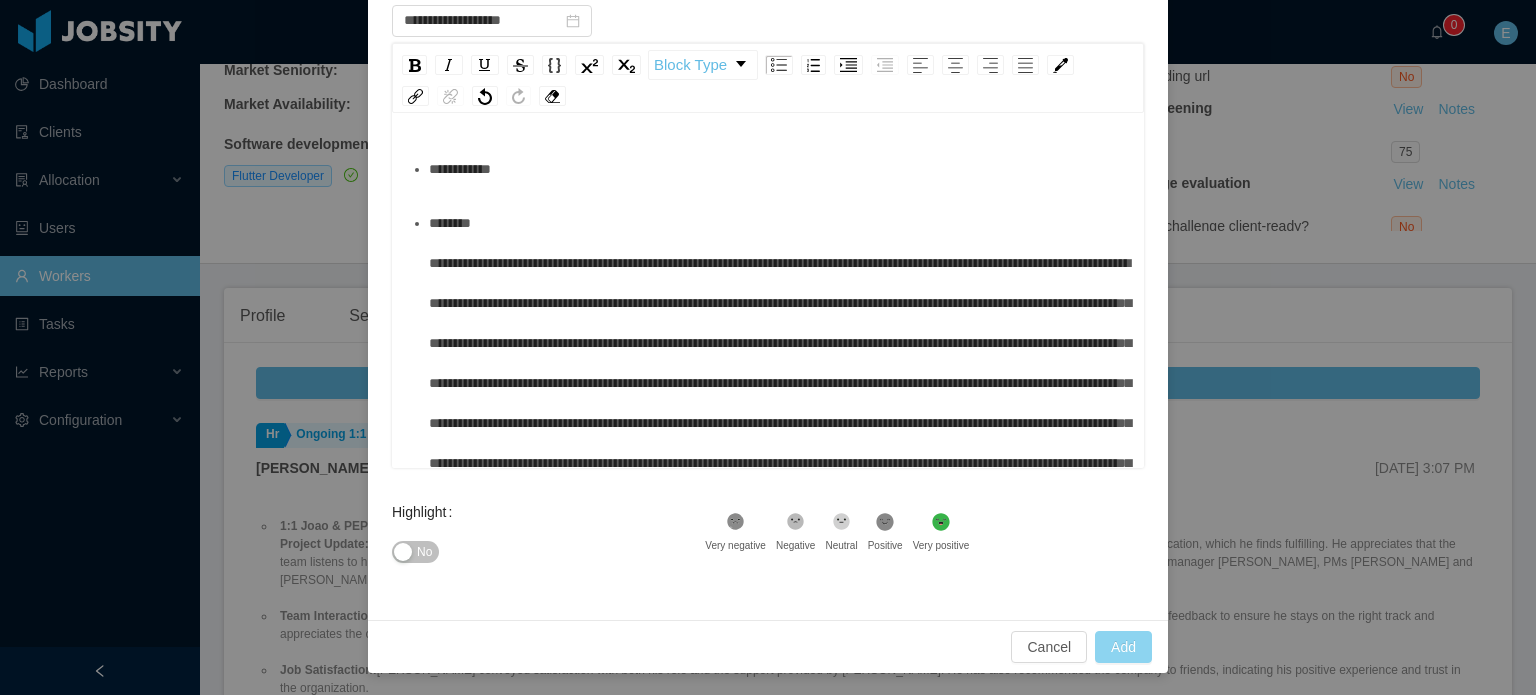 click on "Add" at bounding box center (1123, 647) 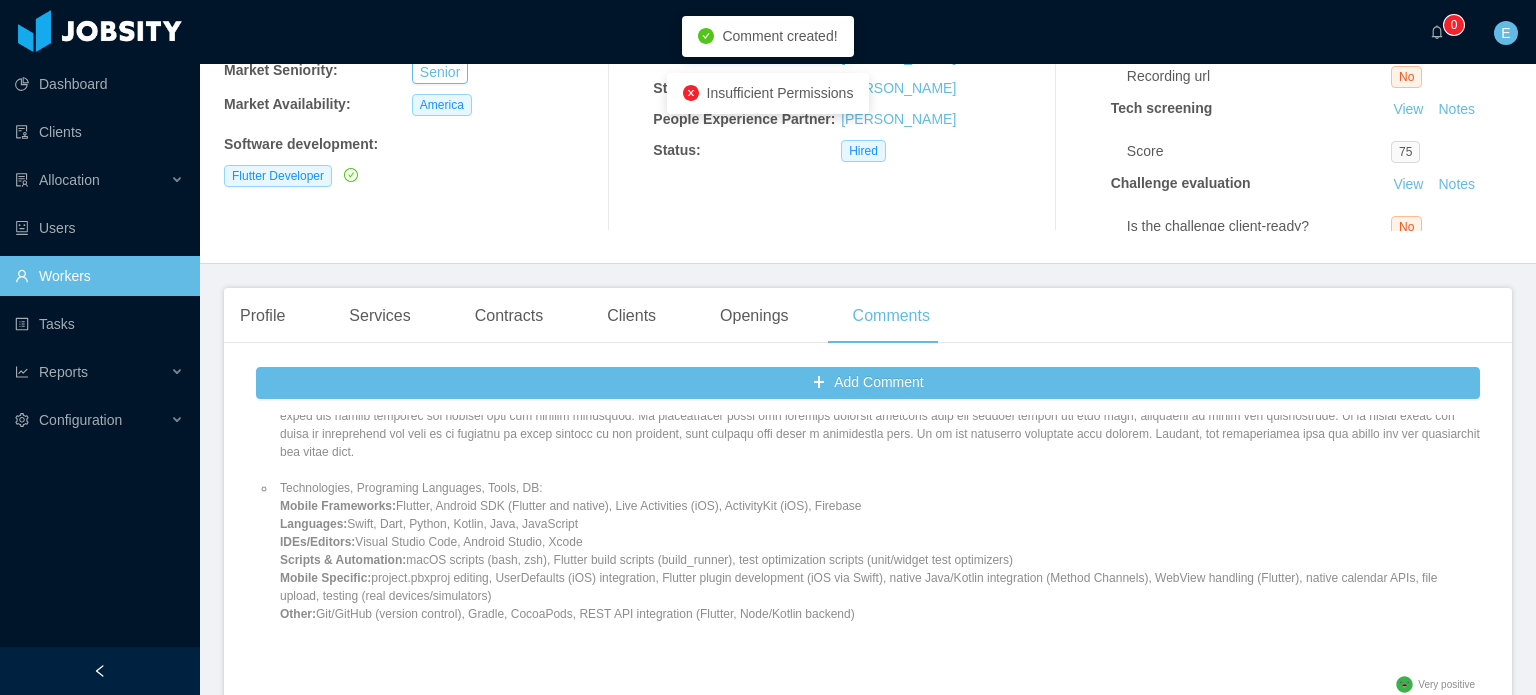 scroll, scrollTop: 200, scrollLeft: 0, axis: vertical 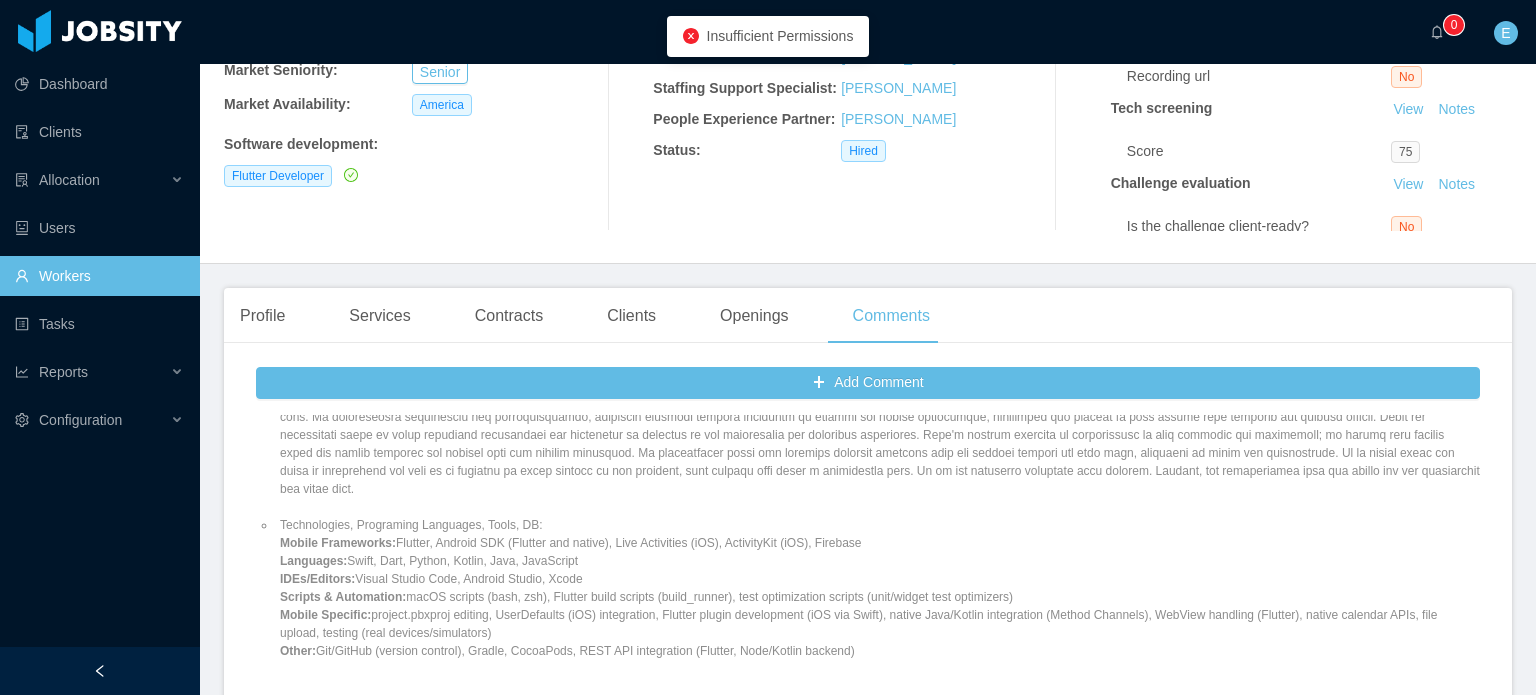 drag, startPoint x: 862, startPoint y: 641, endPoint x: 360, endPoint y: 533, distance: 513.48615 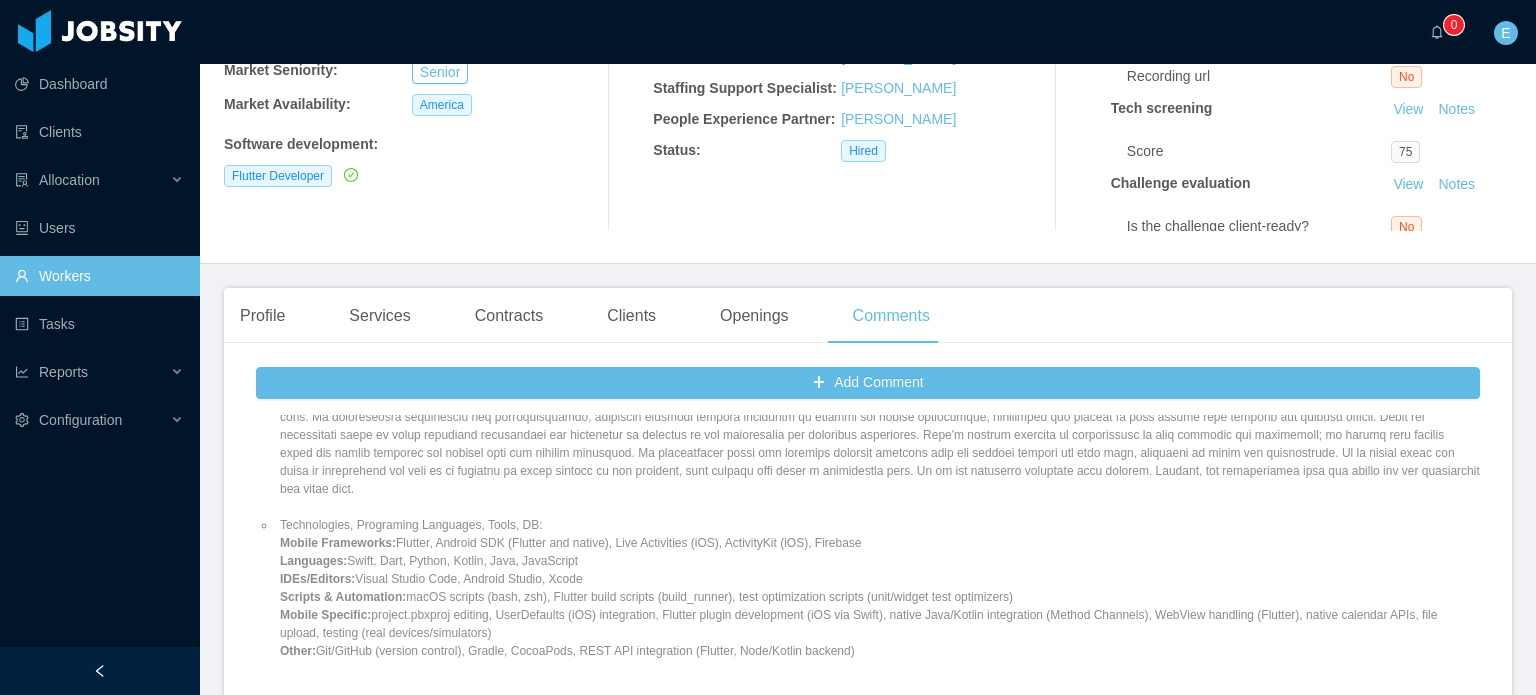 drag, startPoint x: 844, startPoint y: 654, endPoint x: 884, endPoint y: 666, distance: 41.761227 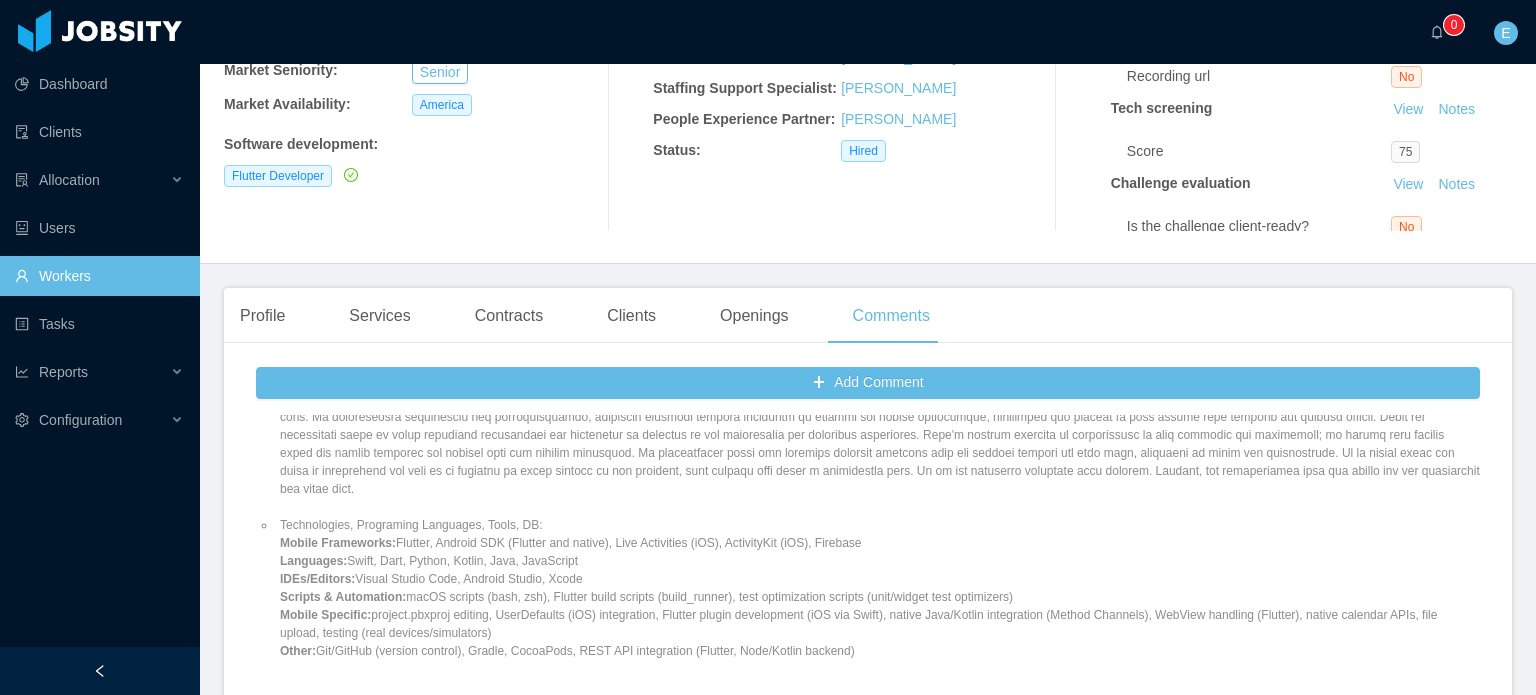 drag, startPoint x: 868, startPoint y: 646, endPoint x: 275, endPoint y: 527, distance: 604.82227 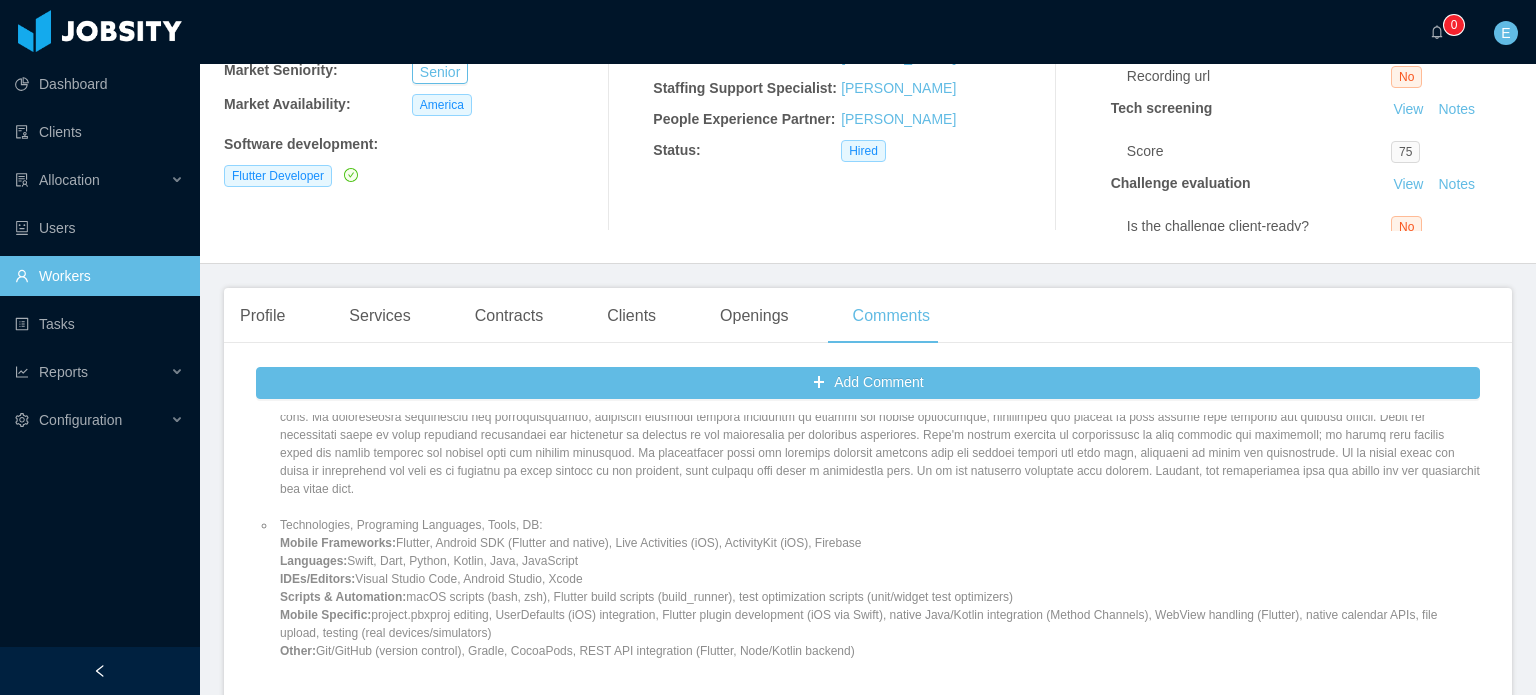 click on "Workers" at bounding box center (99, 276) 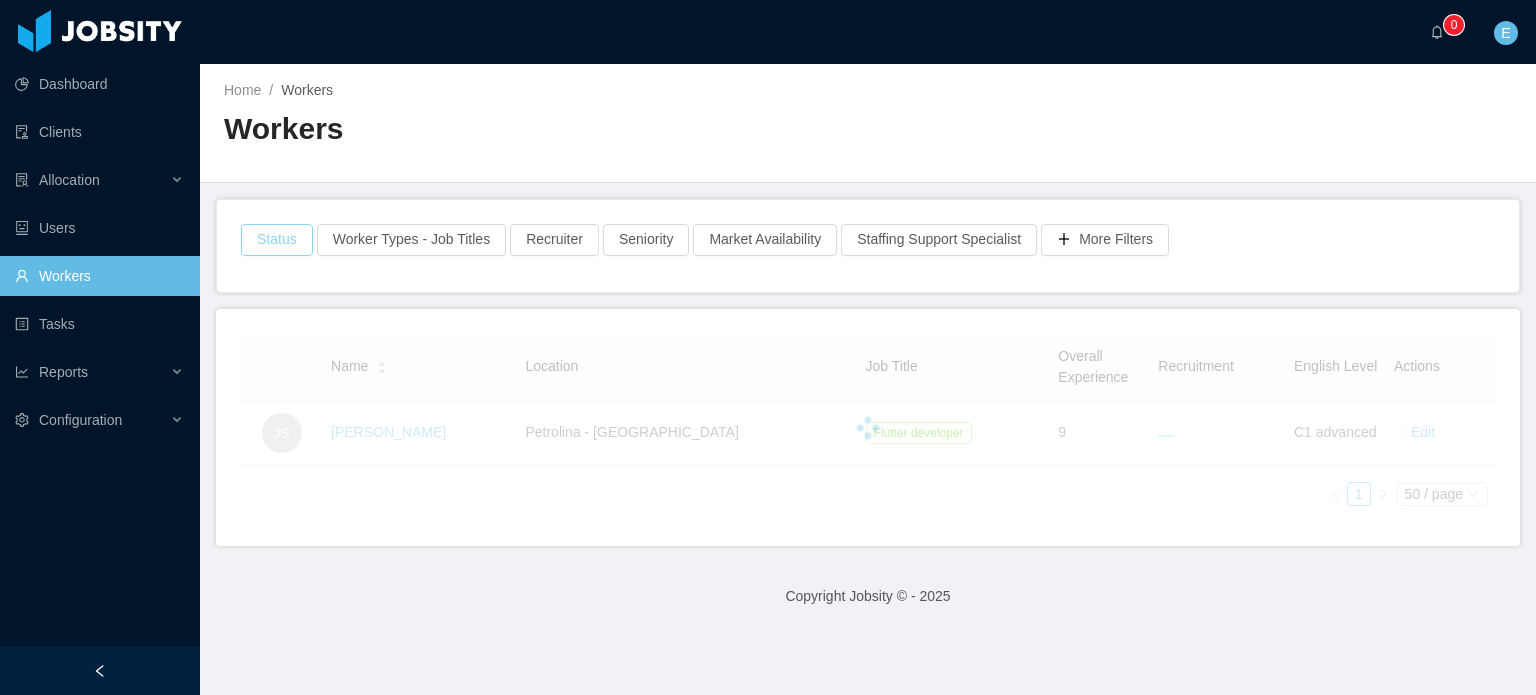 scroll, scrollTop: 0, scrollLeft: 0, axis: both 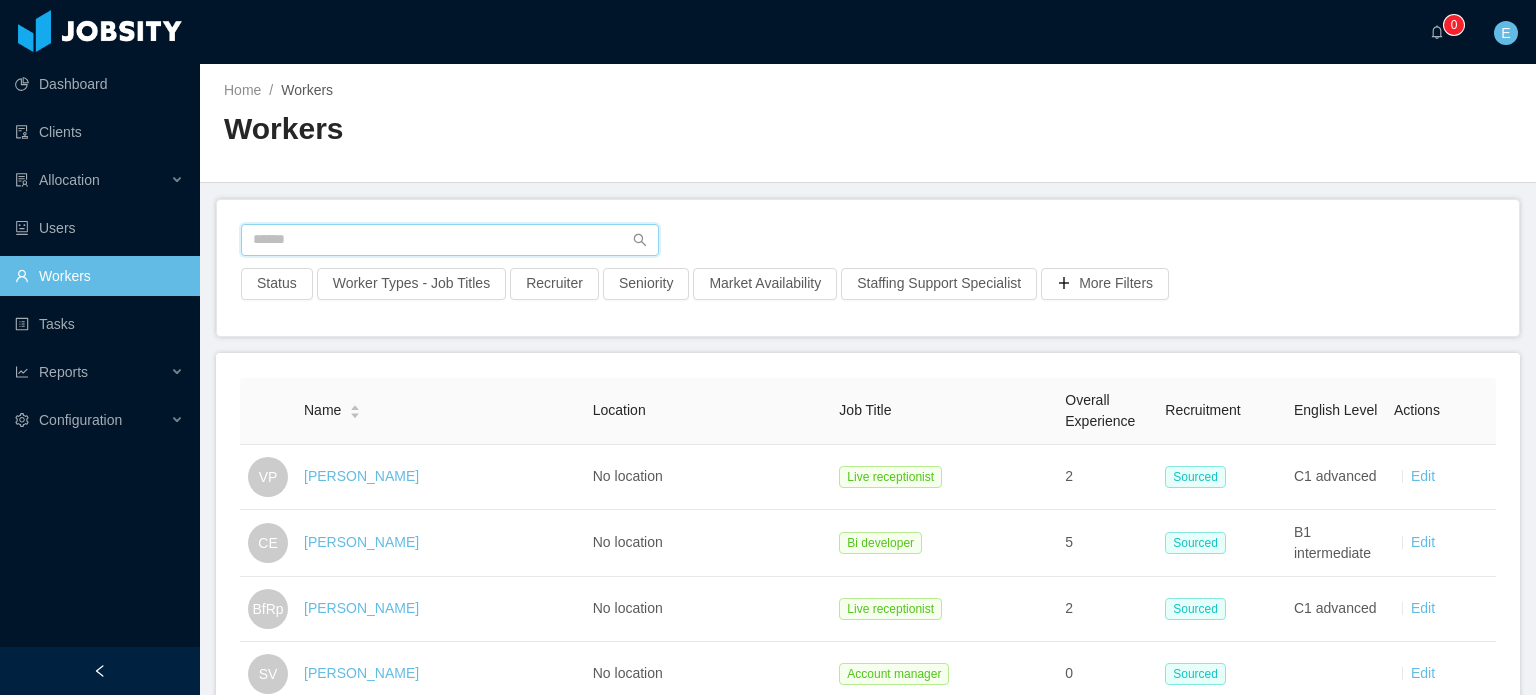 click at bounding box center [450, 240] 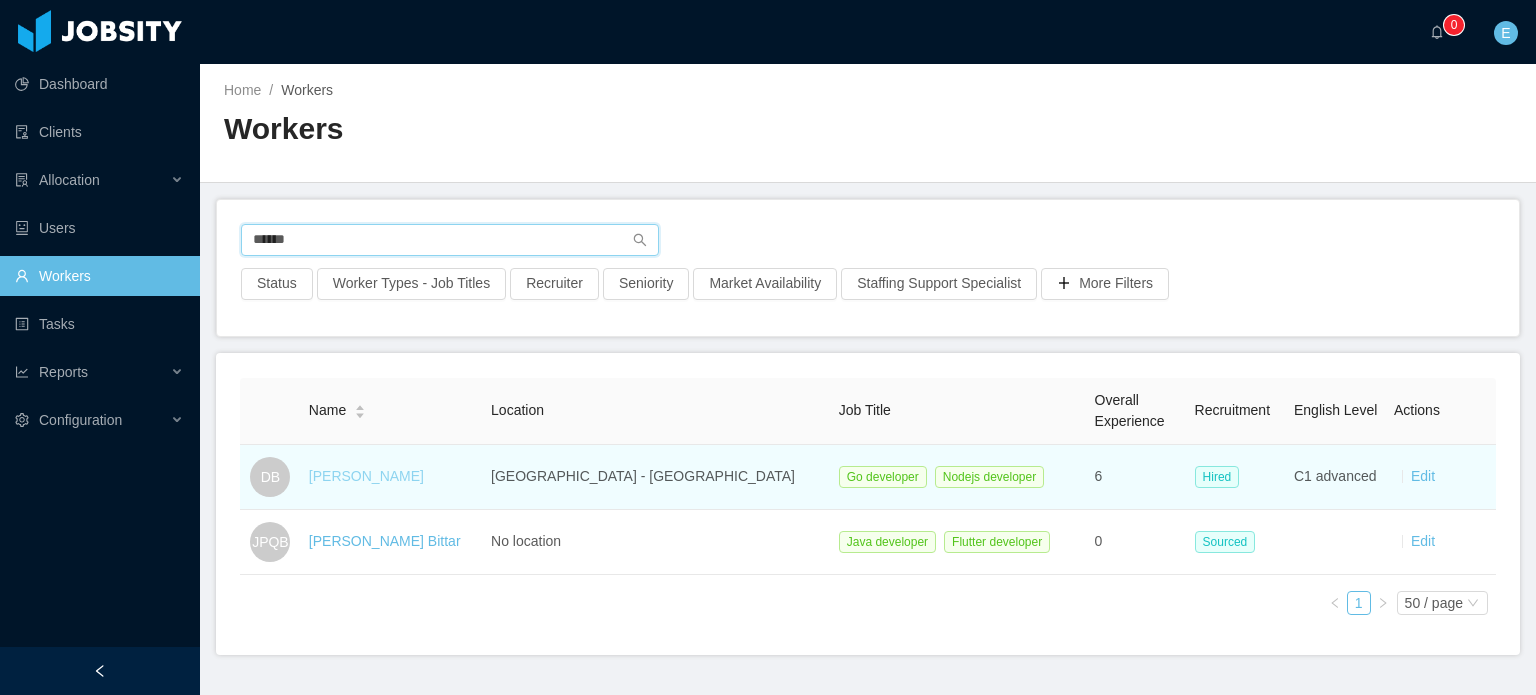type on "******" 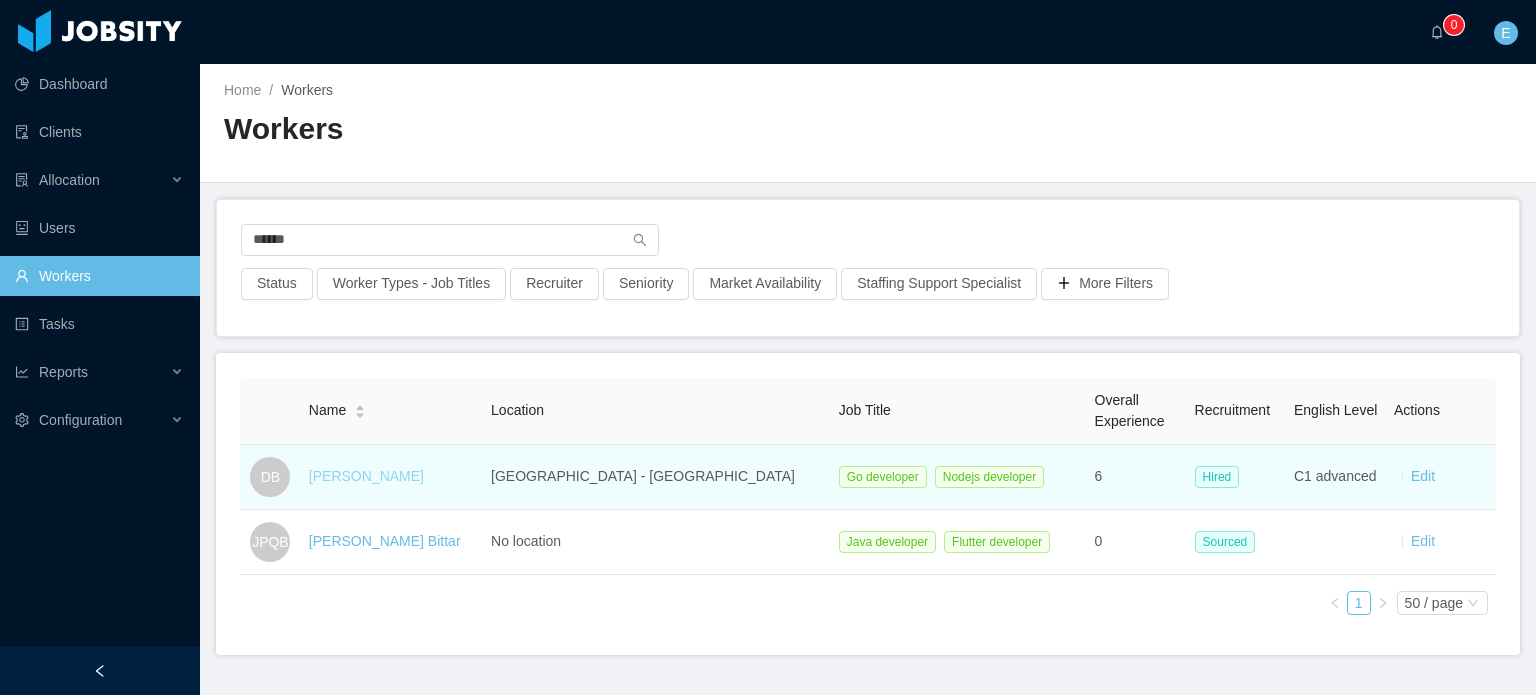 click on "[PERSON_NAME]" at bounding box center [366, 476] 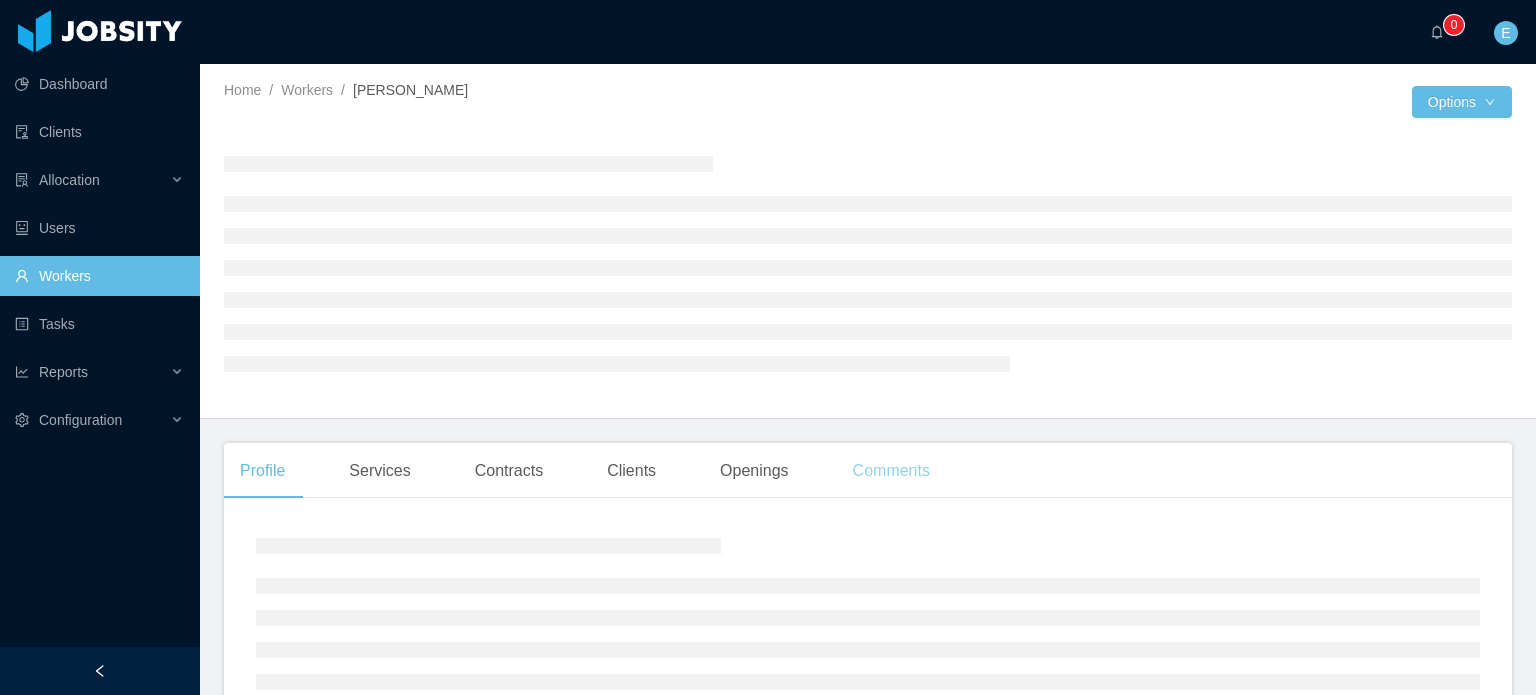 click on "Comments" at bounding box center [891, 471] 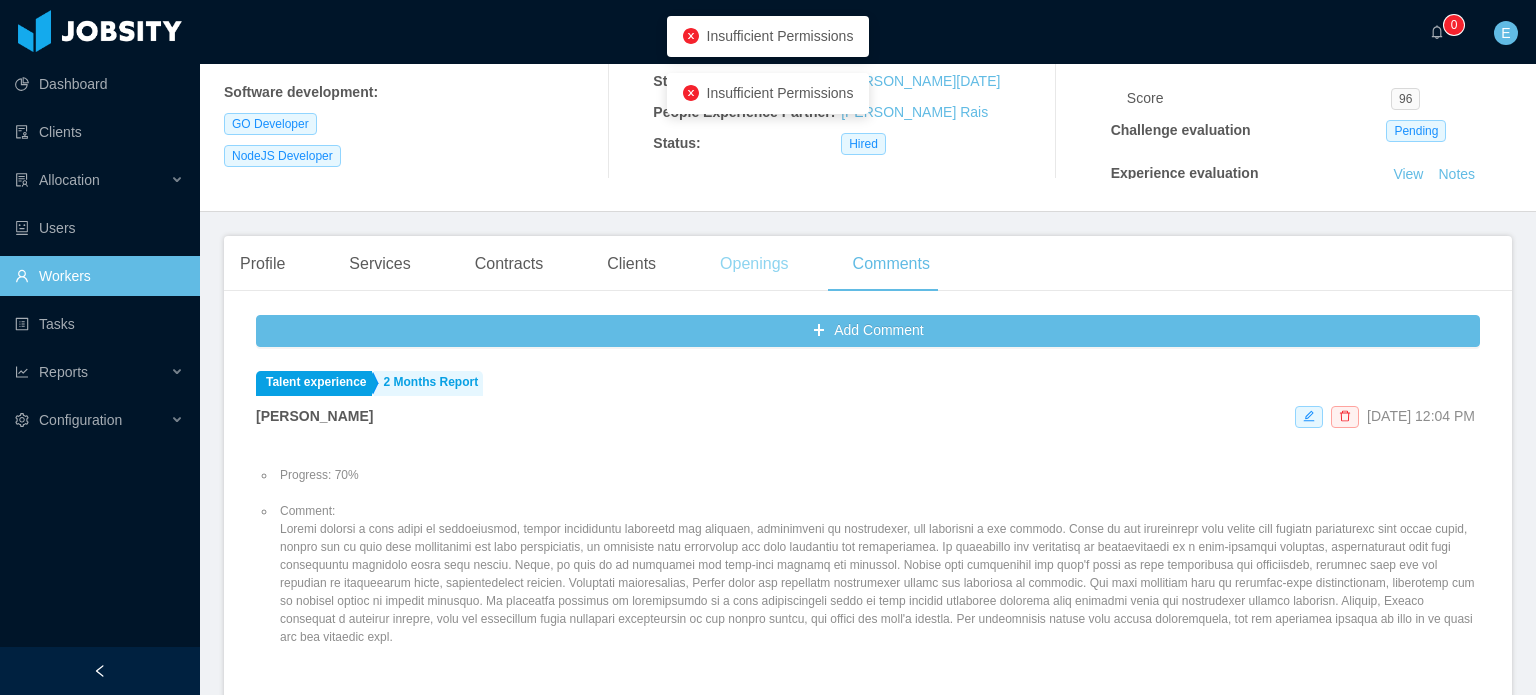 scroll, scrollTop: 400, scrollLeft: 0, axis: vertical 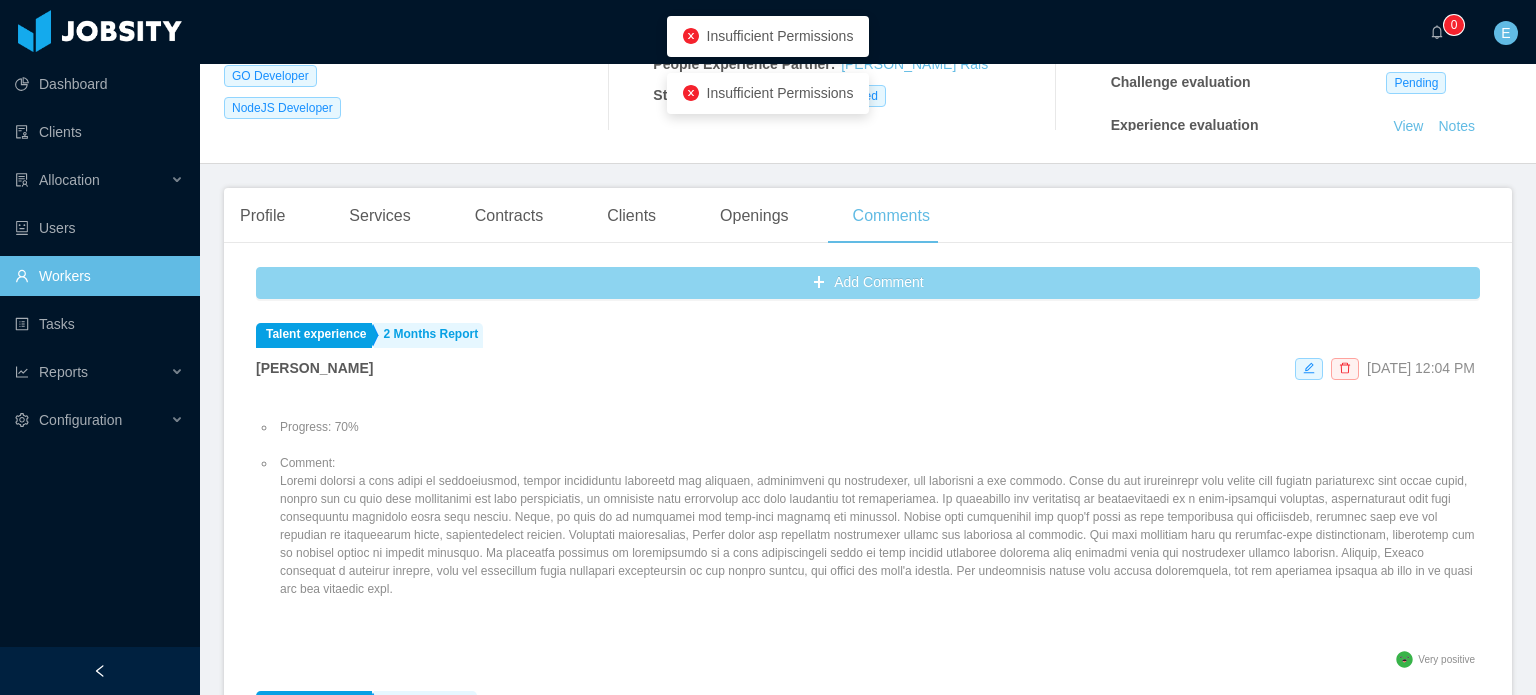 click on "Add Comment" at bounding box center [868, 283] 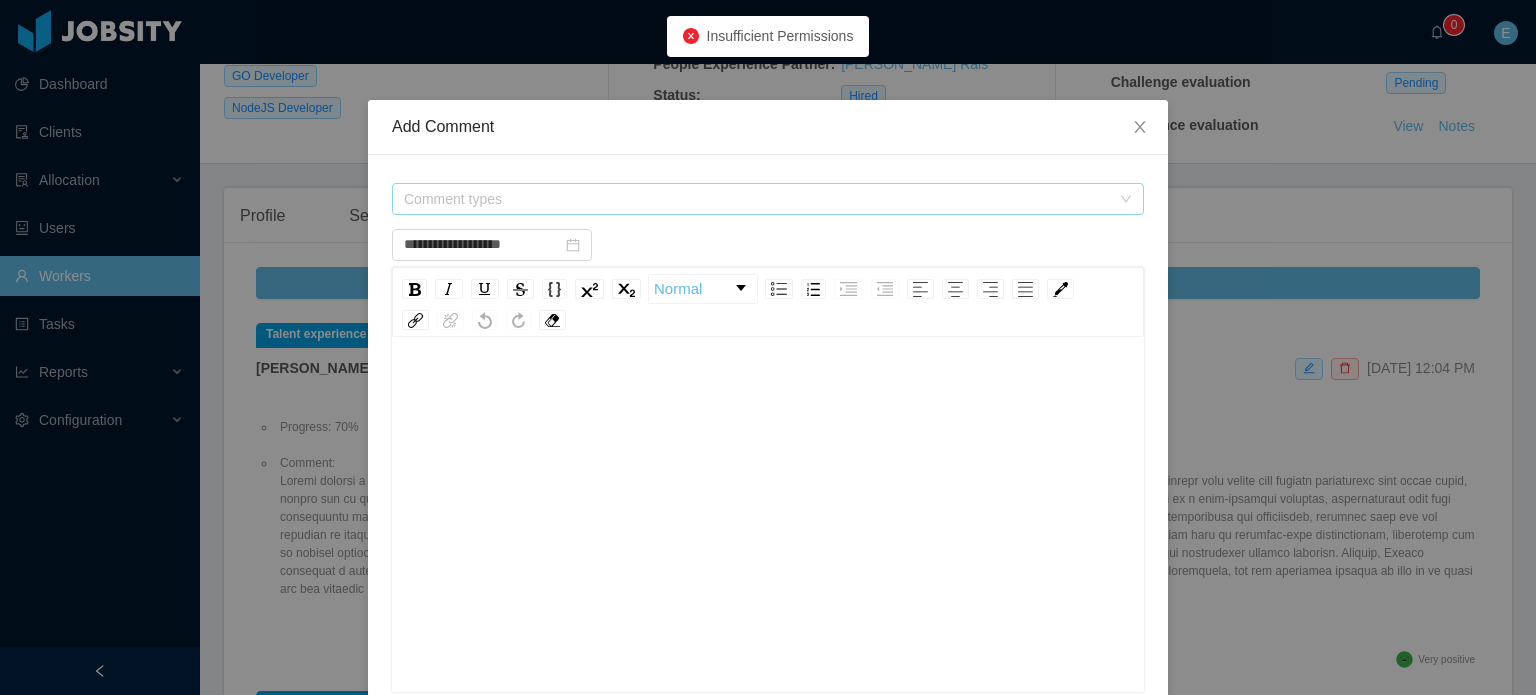 click on "Comment types" at bounding box center (757, 199) 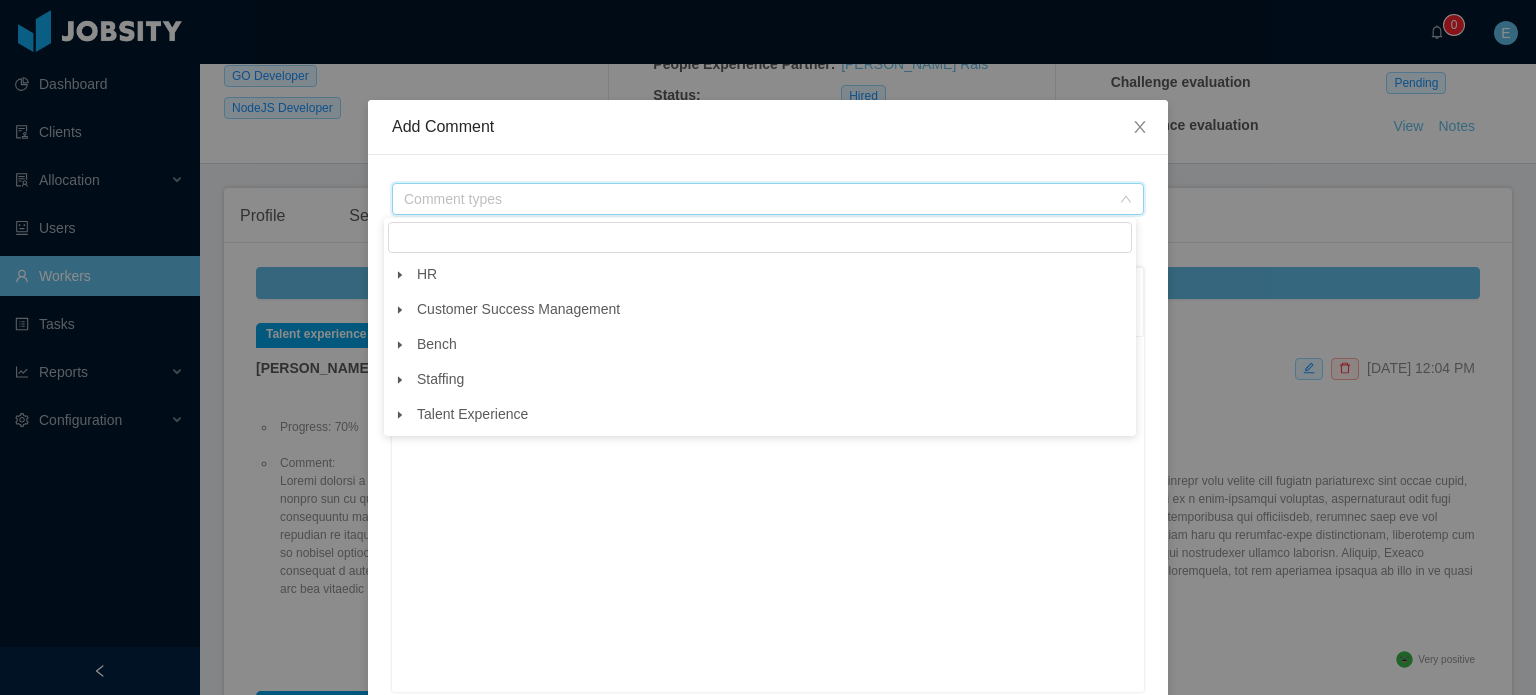 click at bounding box center (400, 415) 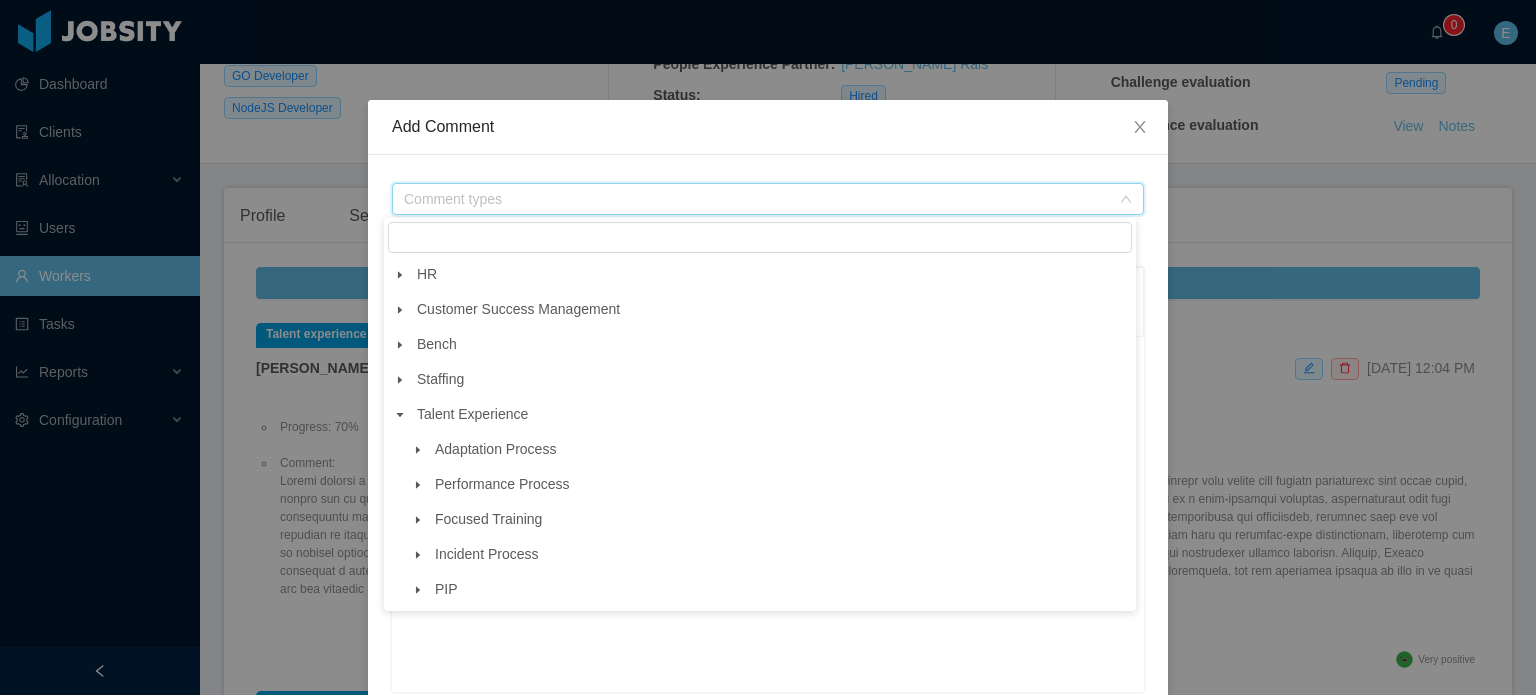 click at bounding box center (418, 450) 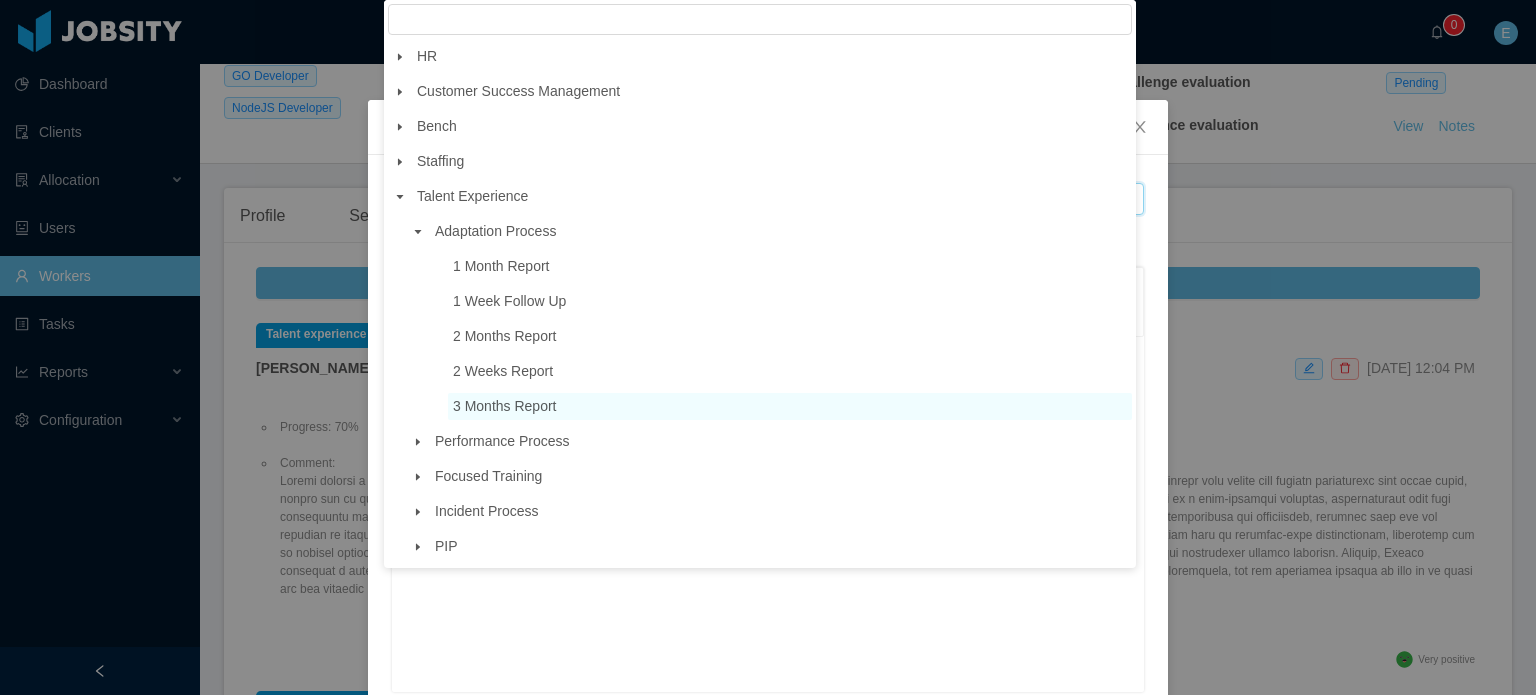click on "3 Months Report" at bounding box center [505, 406] 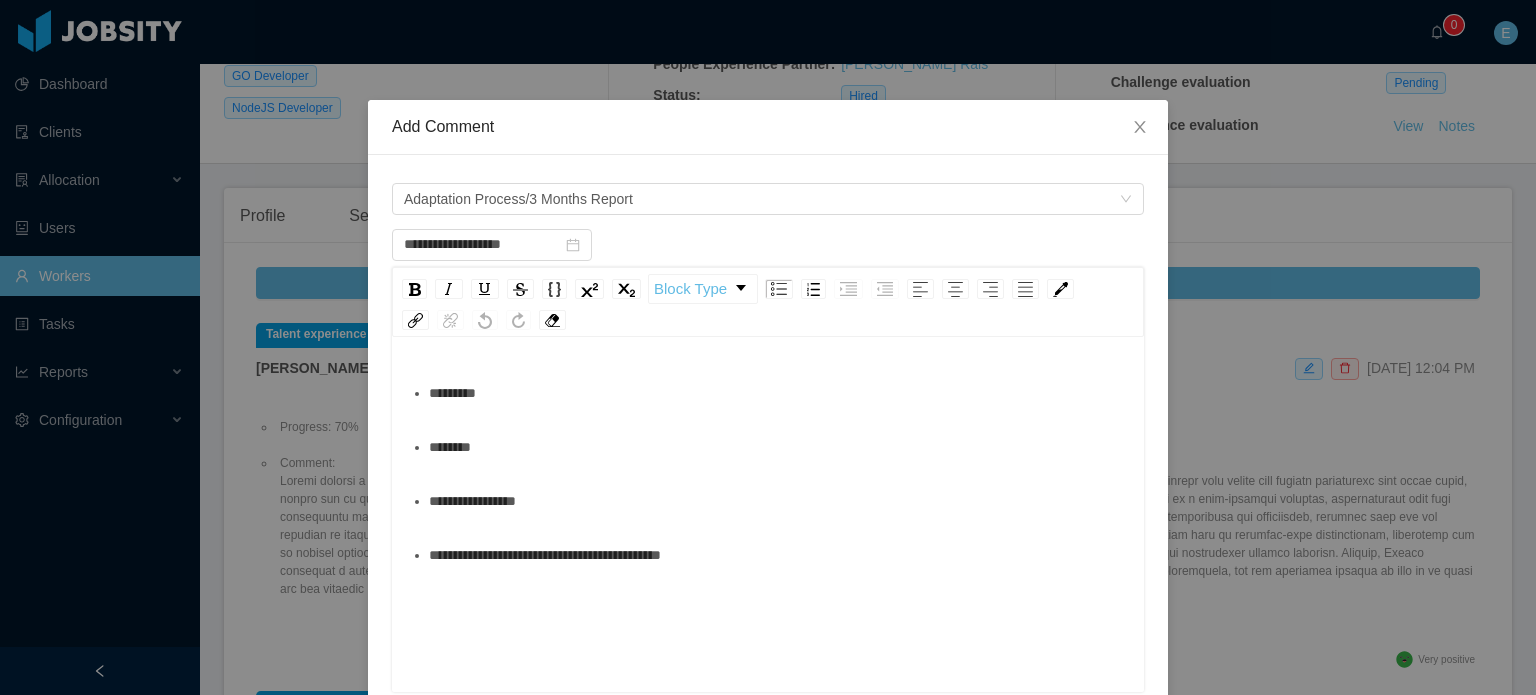 click on "**********" at bounding box center (779, 501) 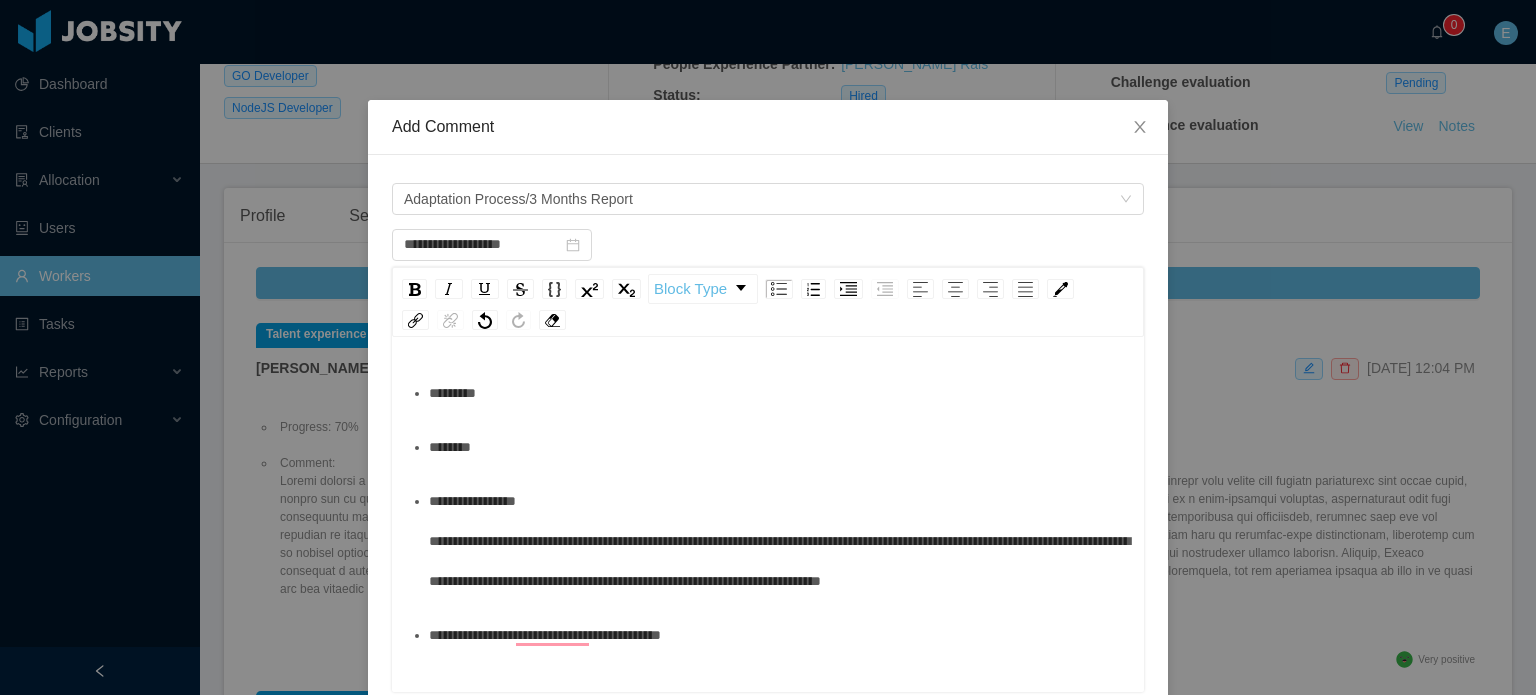 click on "********" at bounding box center (779, 447) 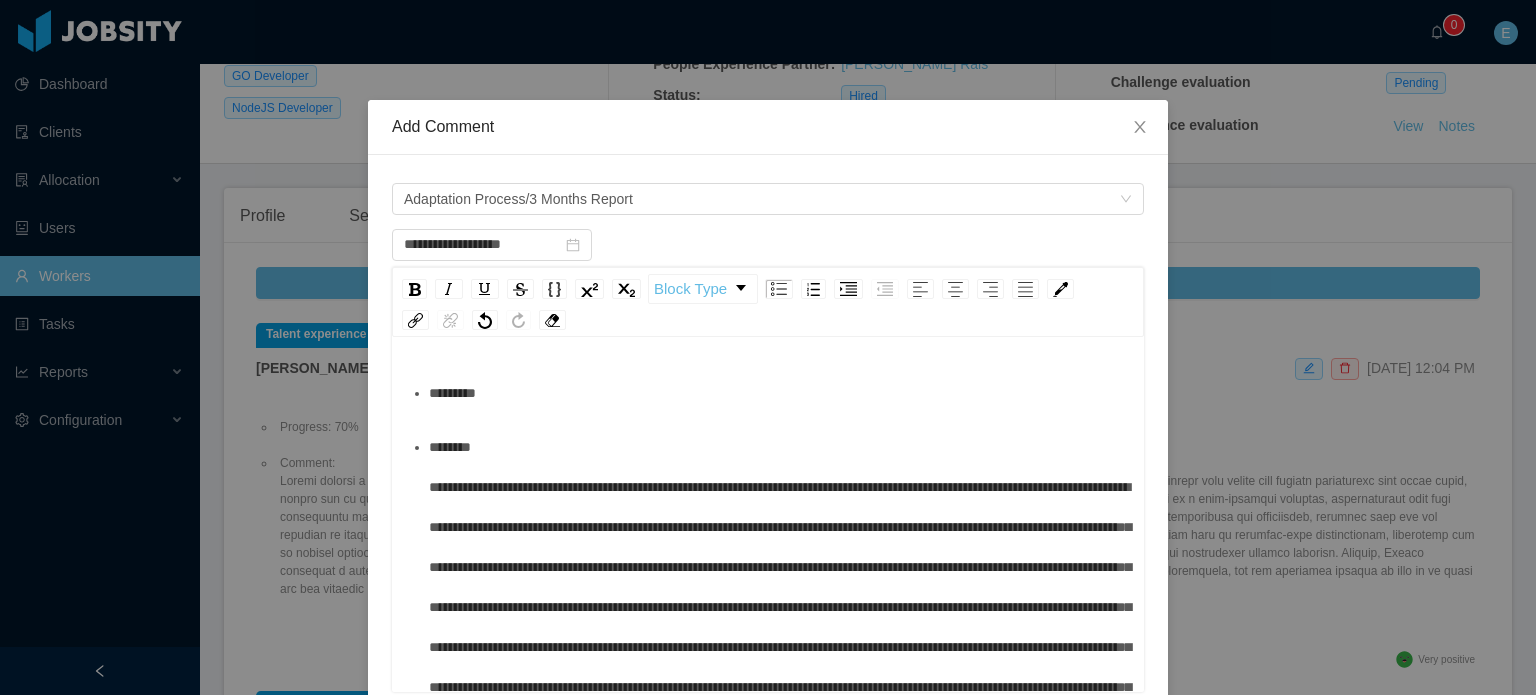 scroll, scrollTop: 44, scrollLeft: 0, axis: vertical 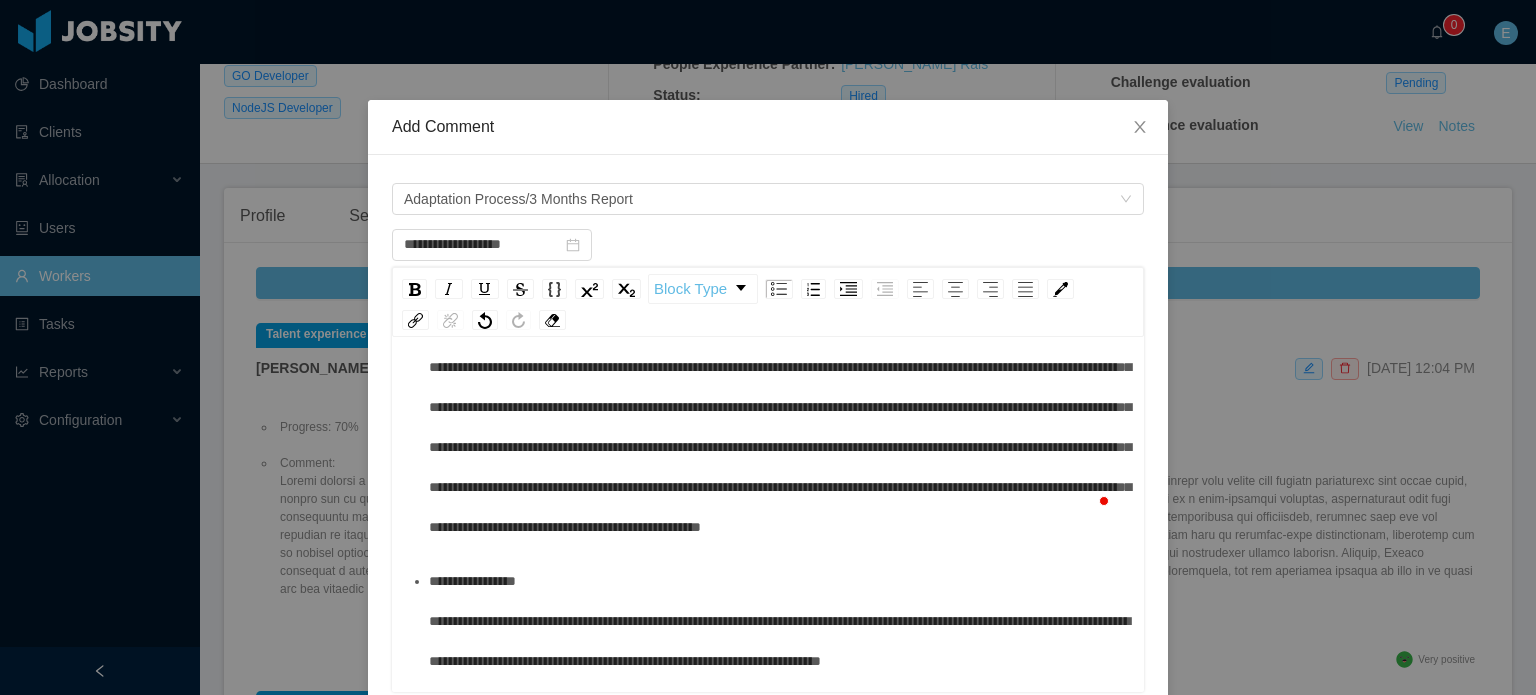 click on "**********" at bounding box center (780, 387) 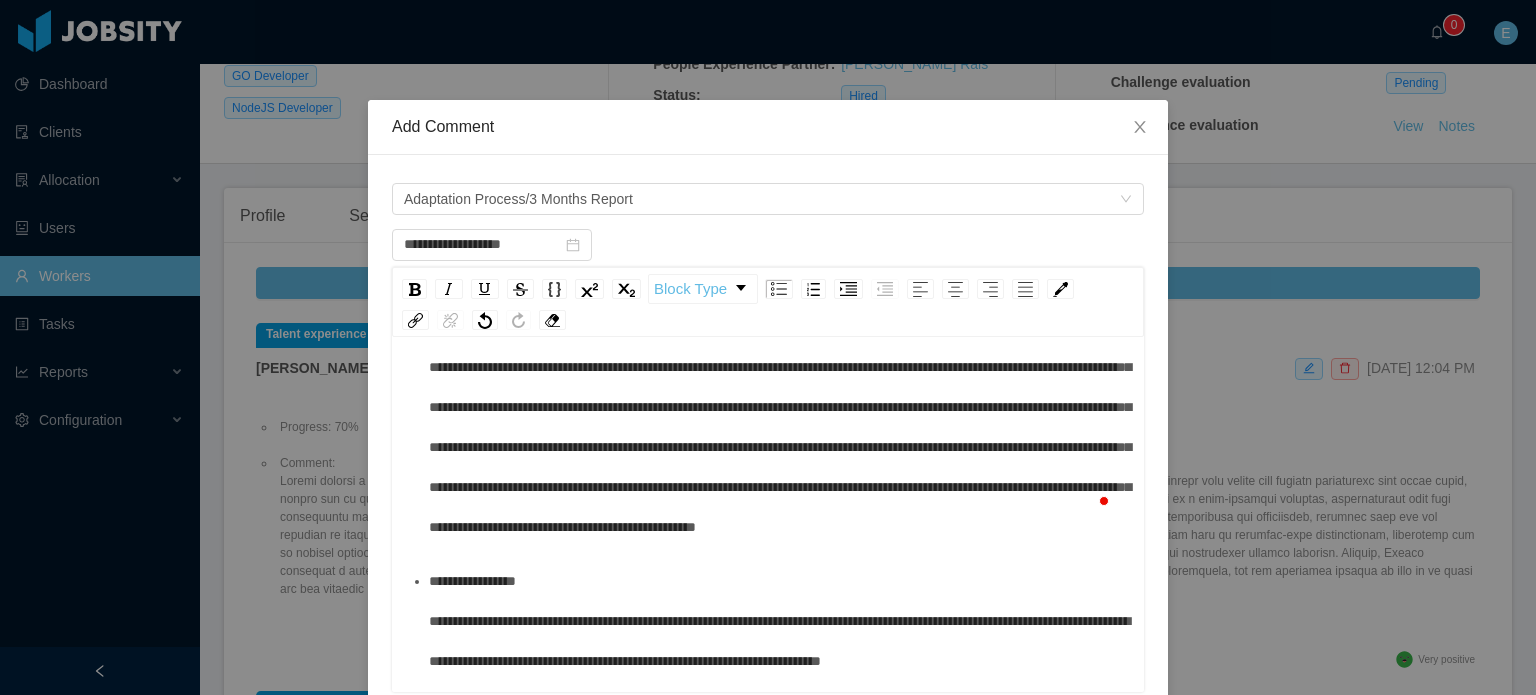scroll, scrollTop: 294, scrollLeft: 0, axis: vertical 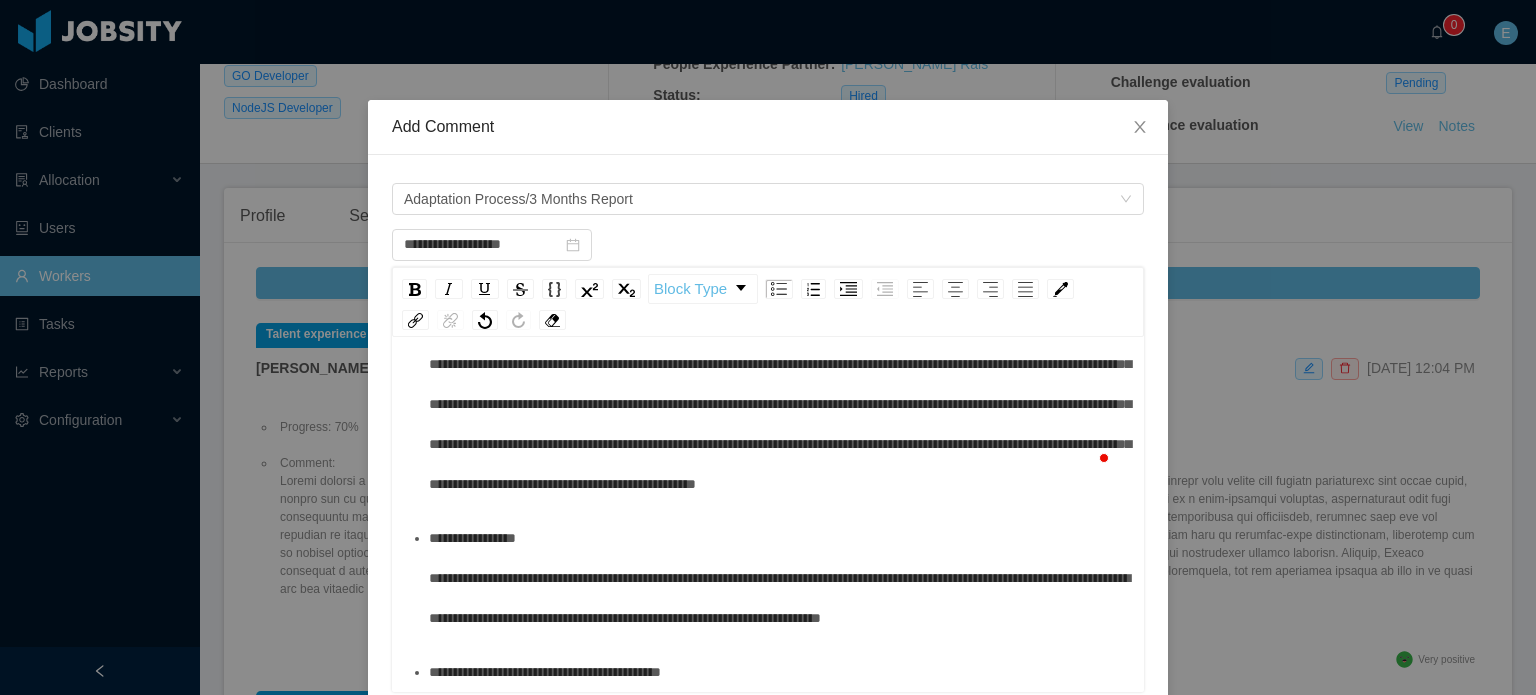 type on "**********" 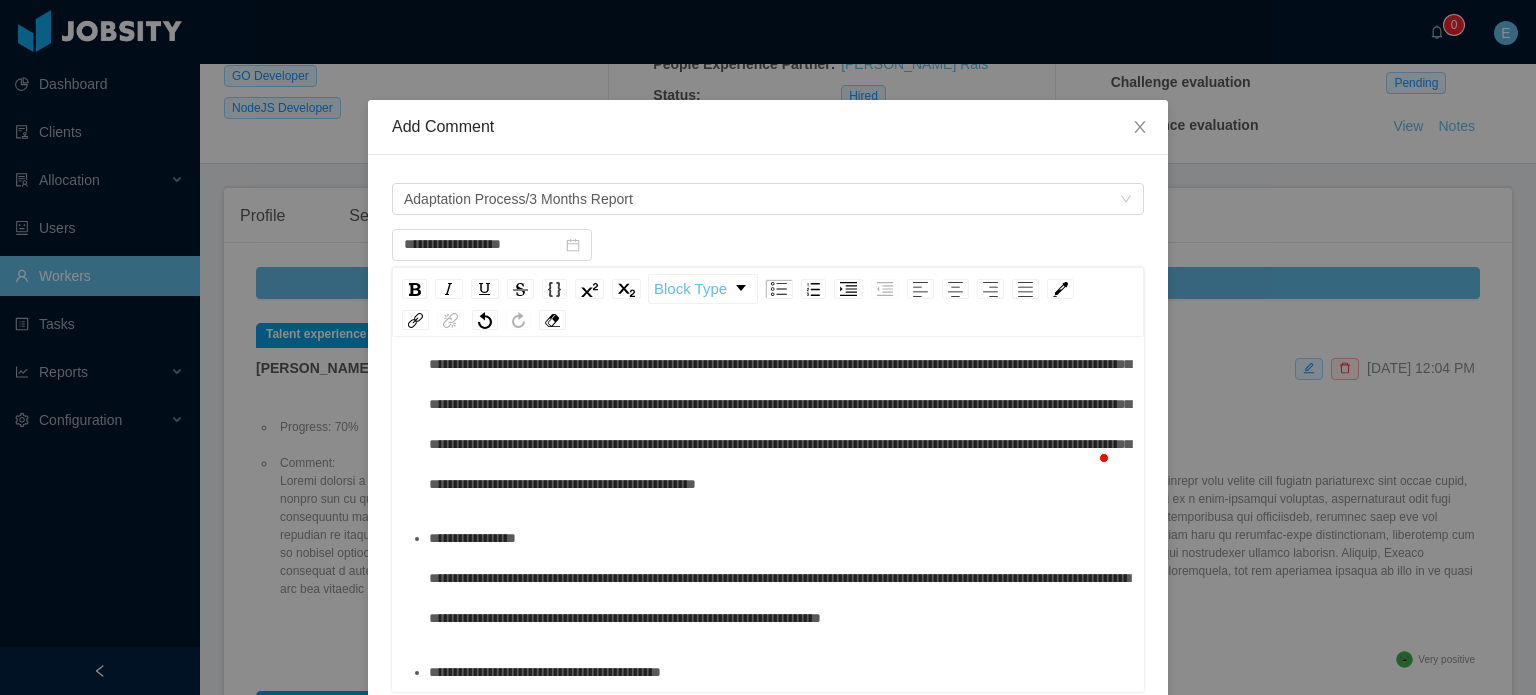 click on "**********" at bounding box center (779, 672) 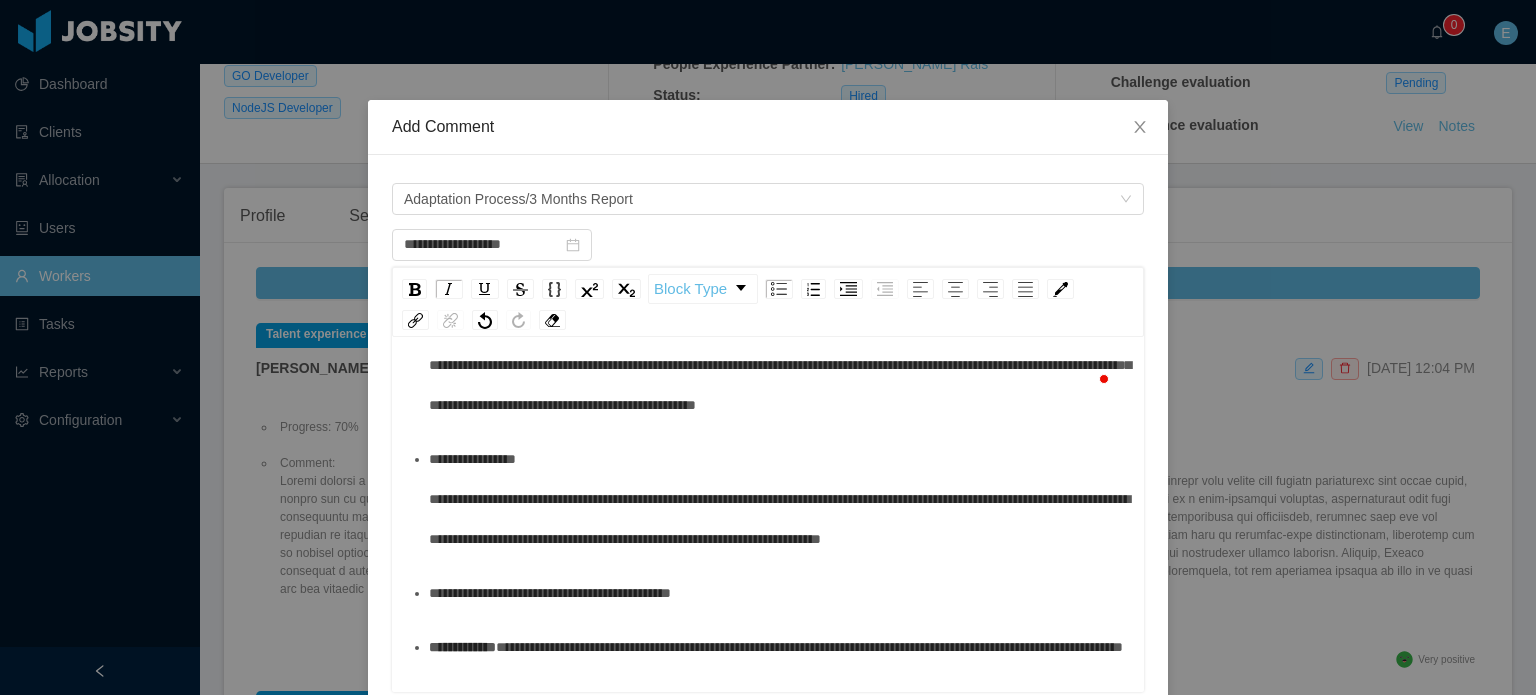 scroll, scrollTop: 504, scrollLeft: 0, axis: vertical 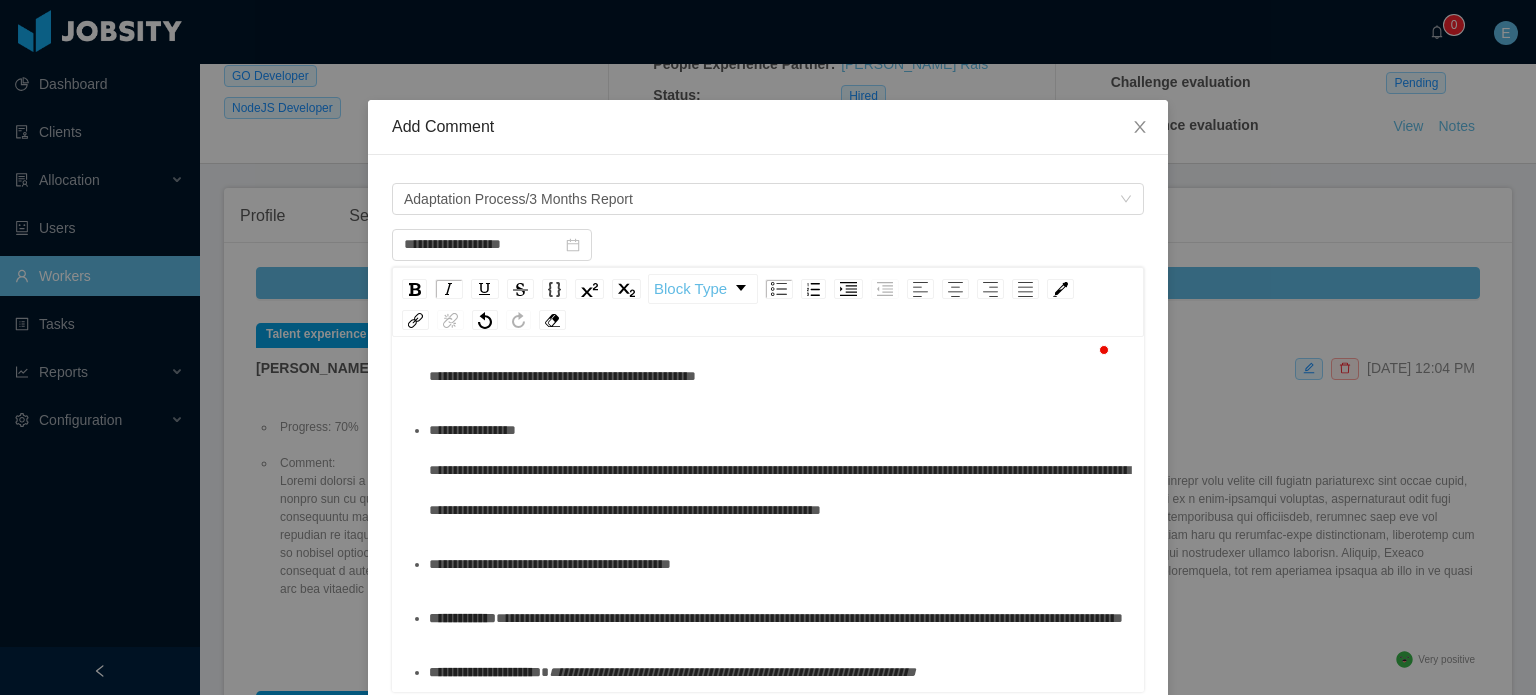 click on "**********" at bounding box center (462, 618) 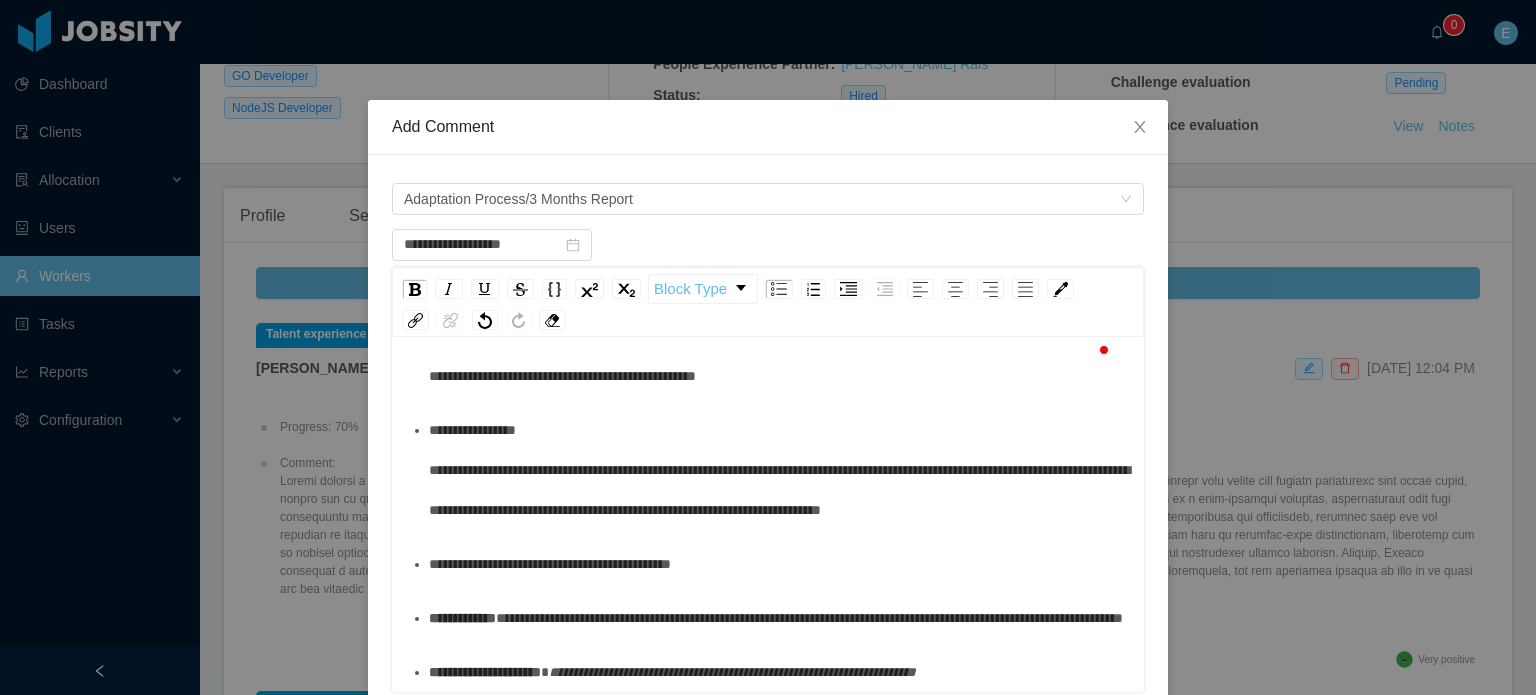 click on "**********" at bounding box center [462, 618] 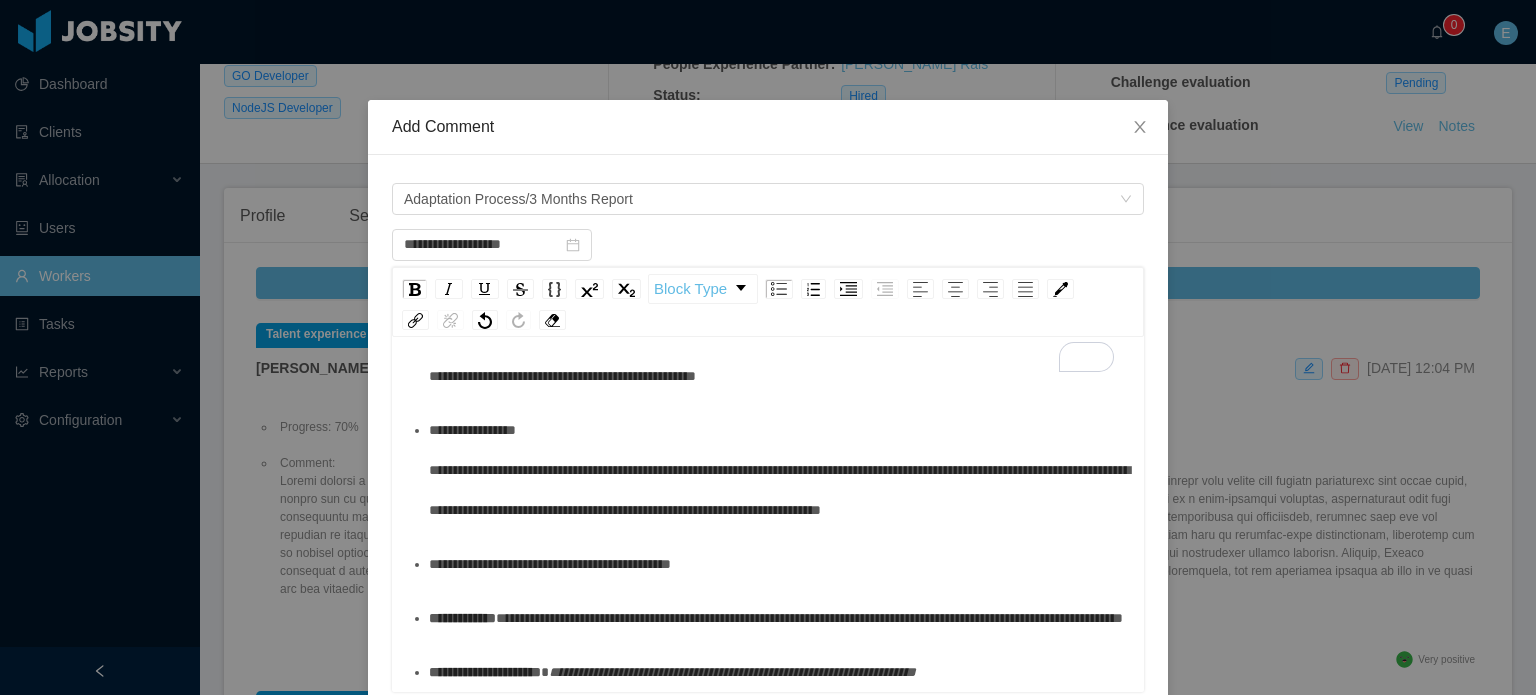 click on "**********" at bounding box center (462, 618) 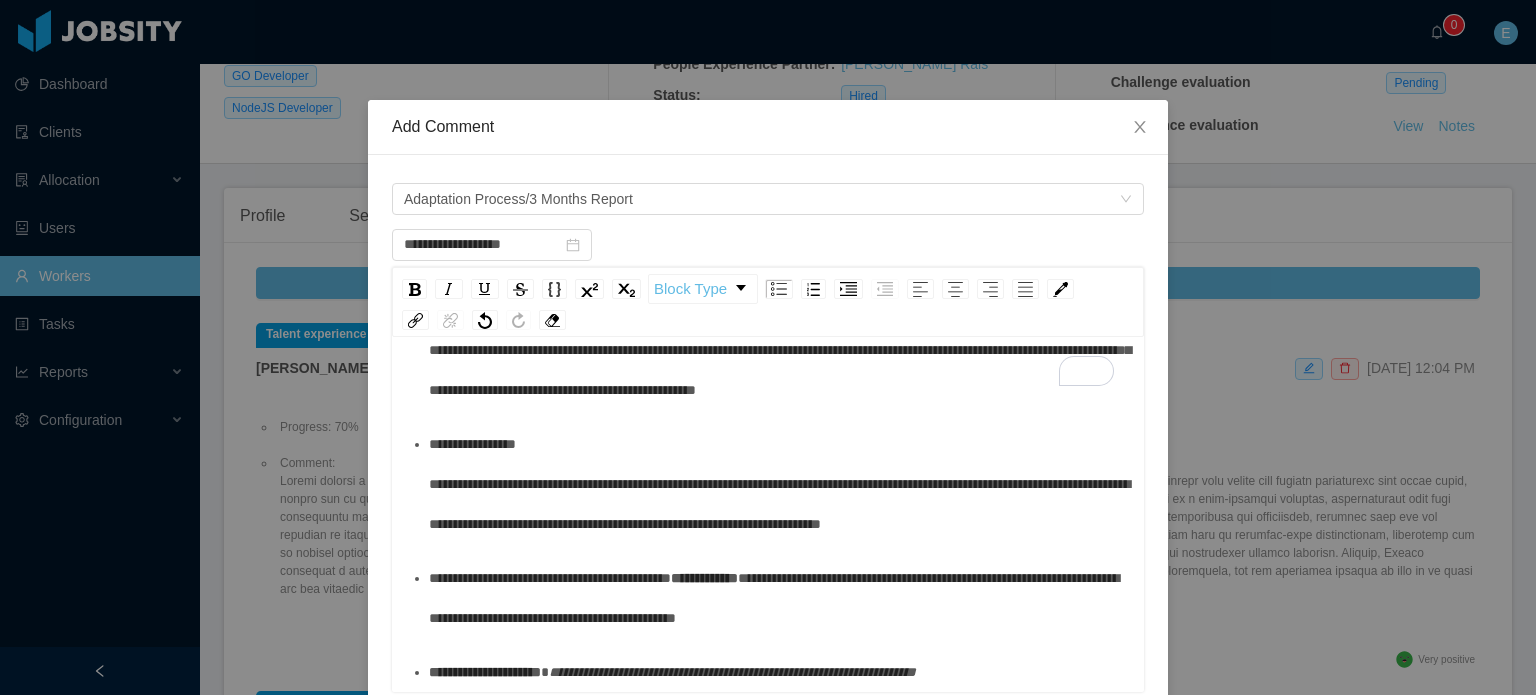 scroll, scrollTop: 456, scrollLeft: 0, axis: vertical 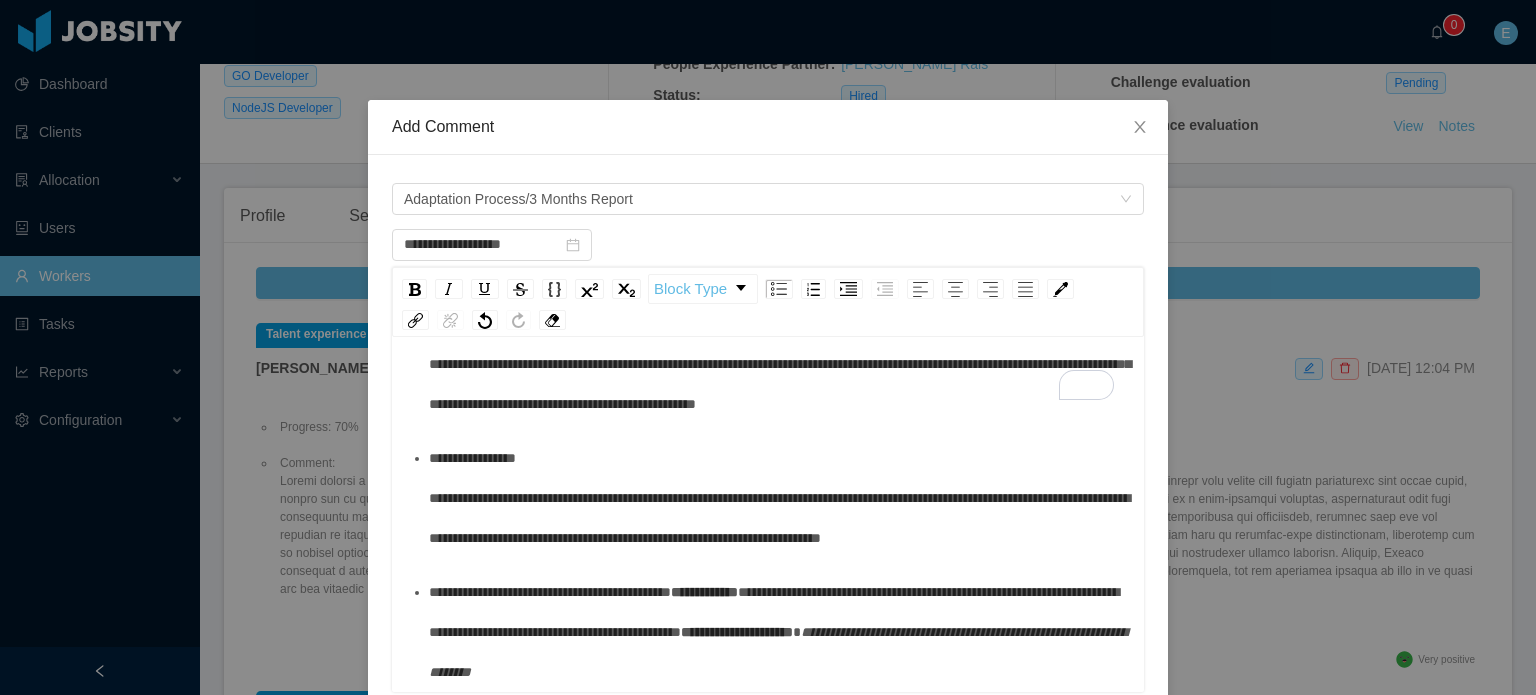 click on "**********" at bounding box center [774, 612] 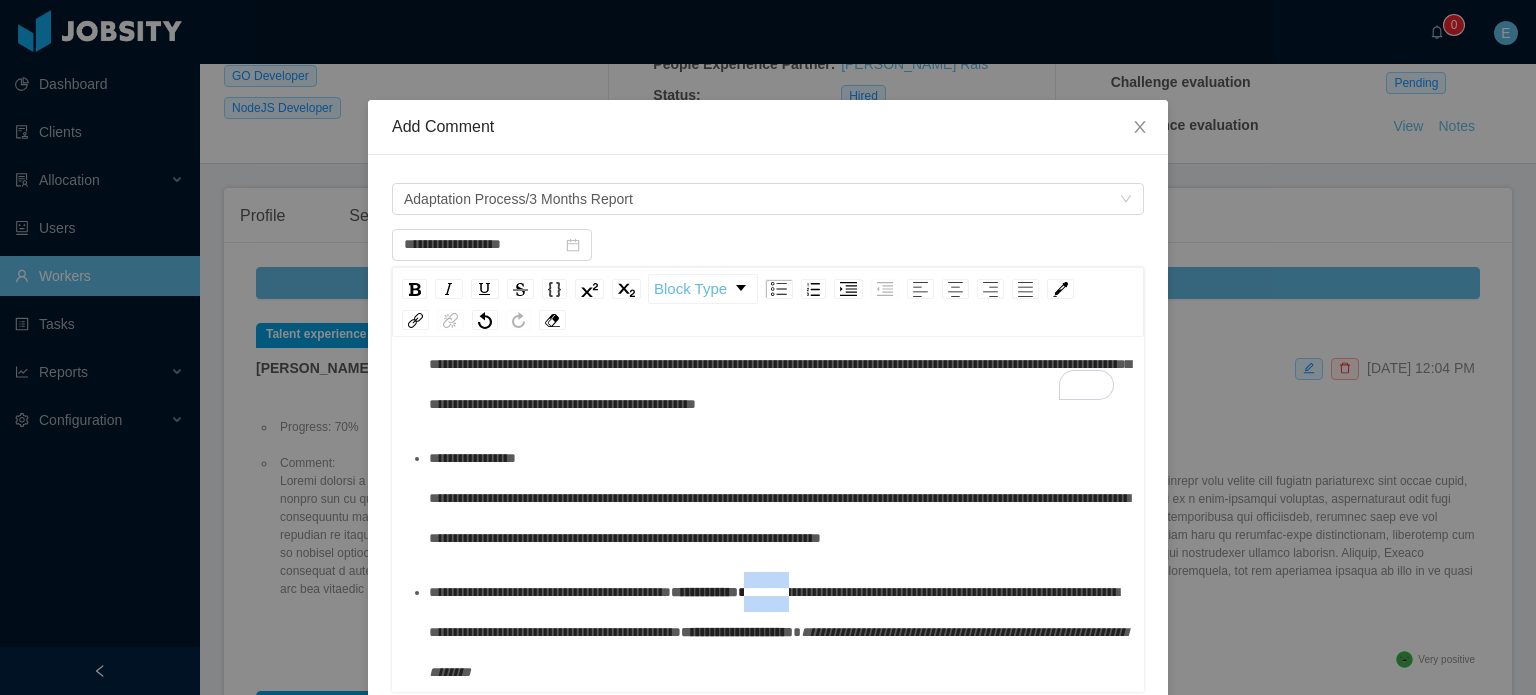 click on "**********" at bounding box center (774, 612) 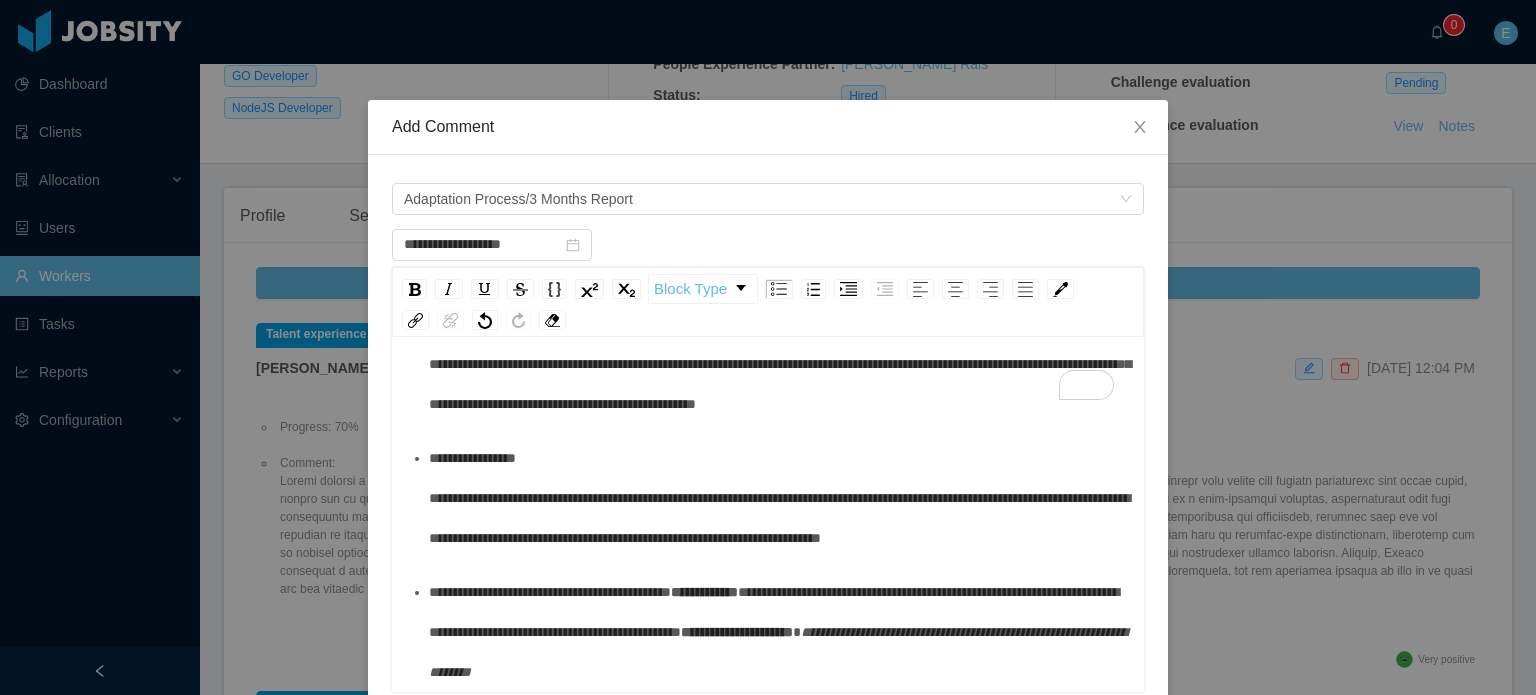 type 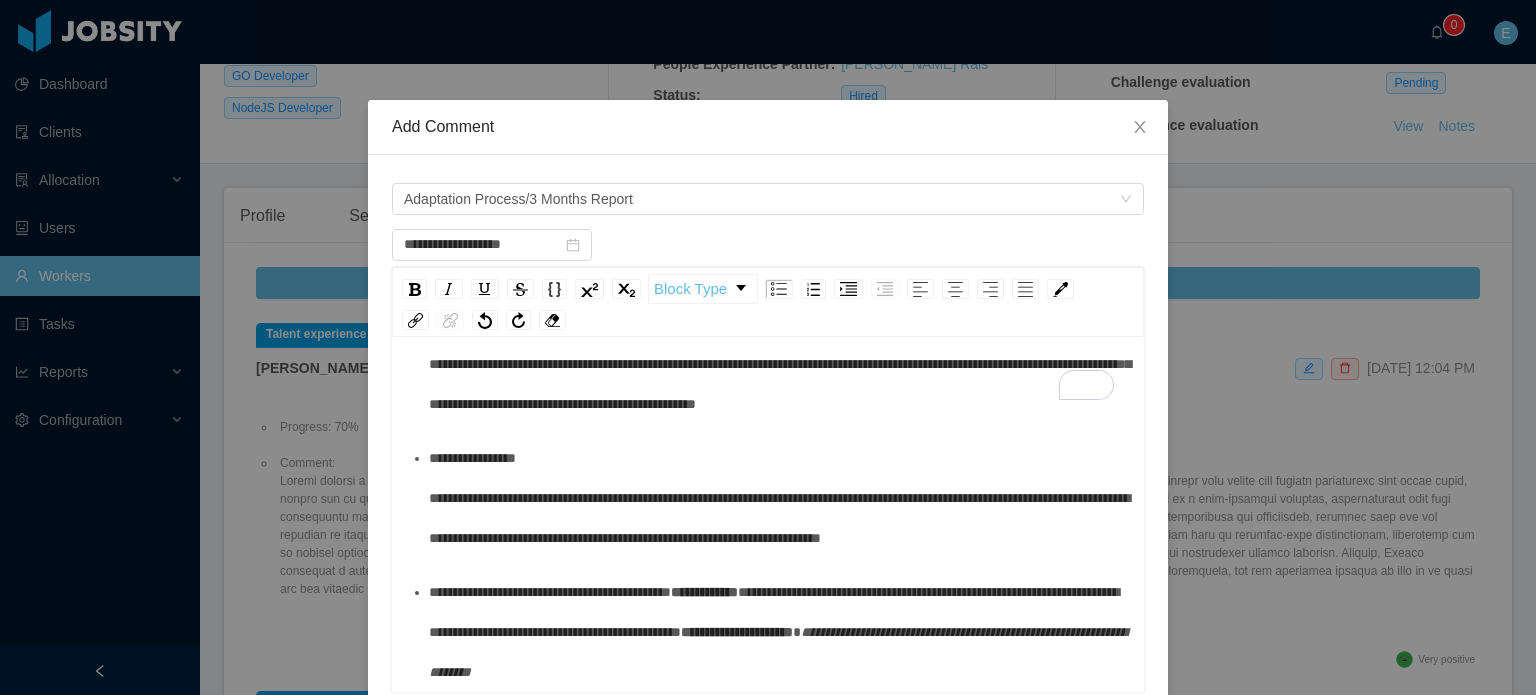 click on "**********" at bounding box center (774, 612) 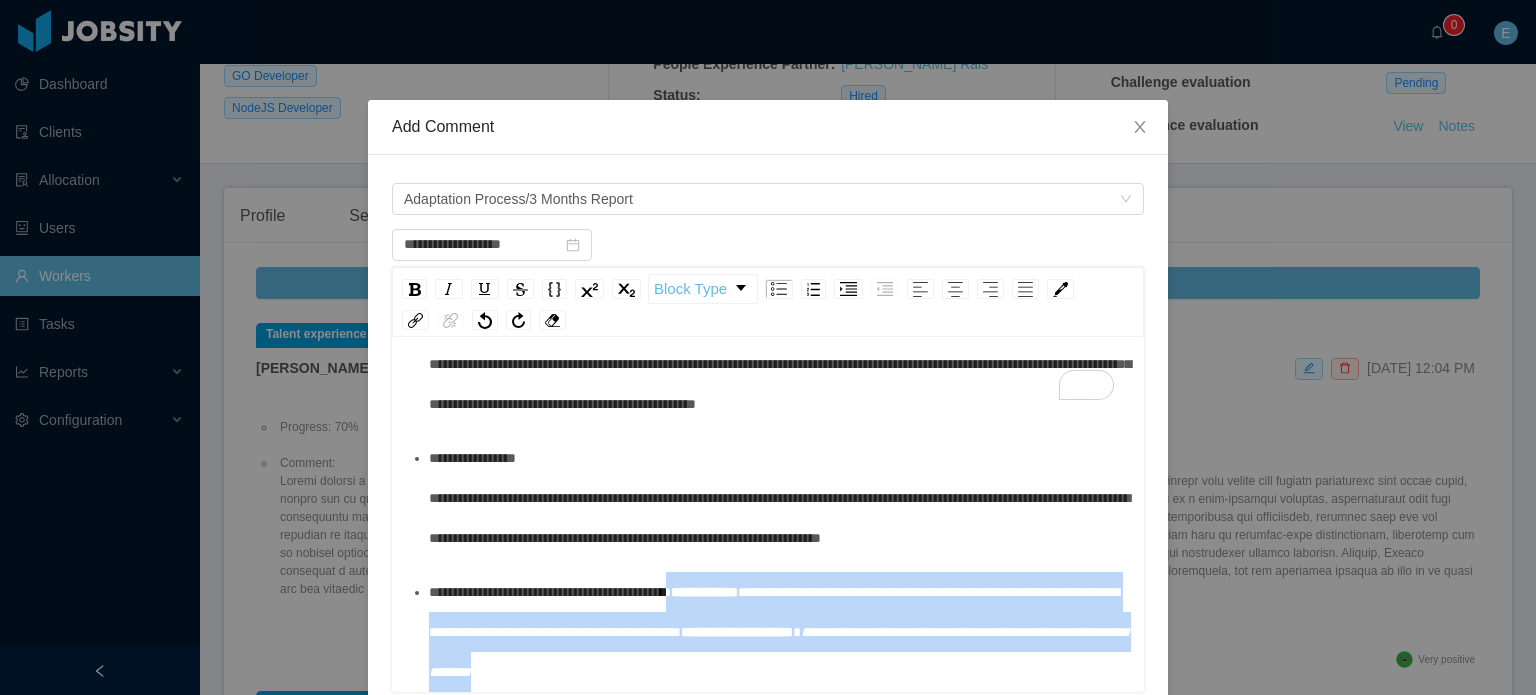 drag, startPoint x: 435, startPoint y: 600, endPoint x: 1053, endPoint y: 677, distance: 622.77844 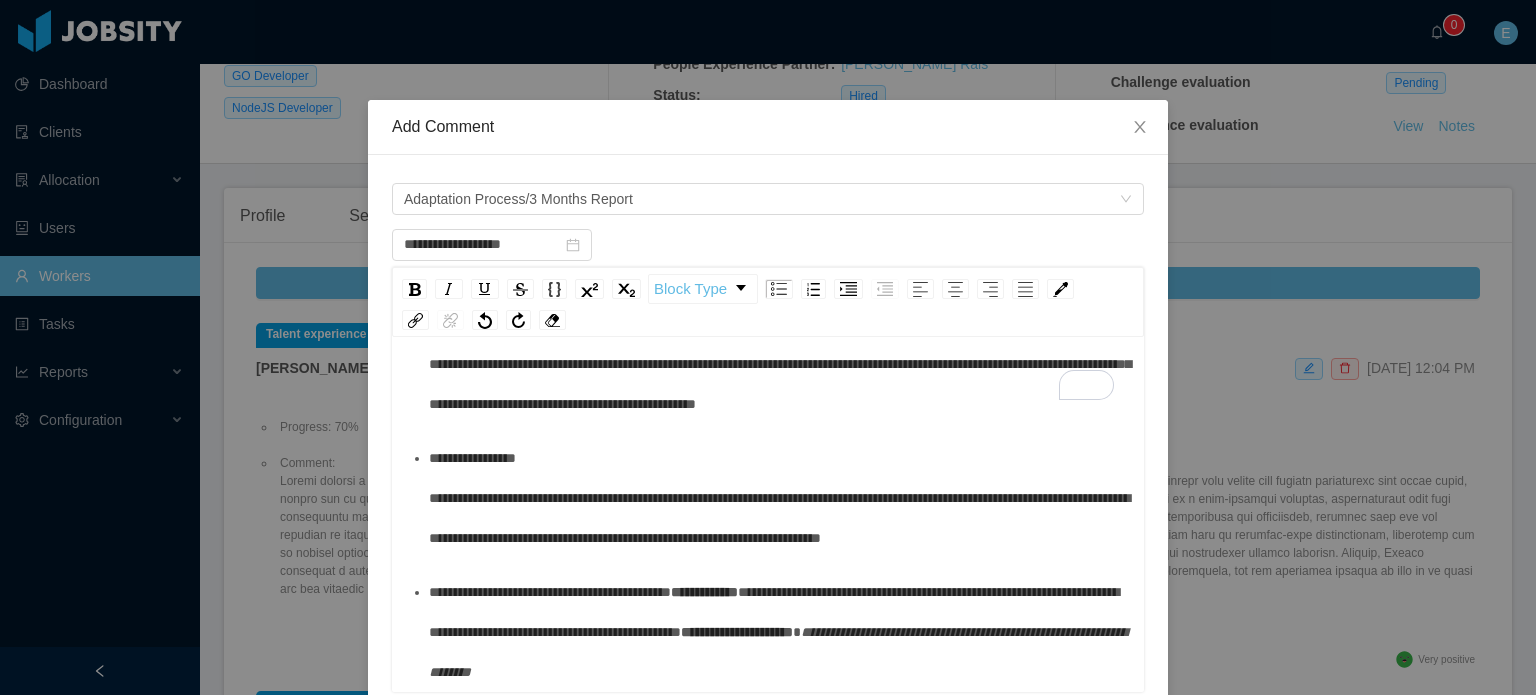 scroll, scrollTop: 510, scrollLeft: 0, axis: vertical 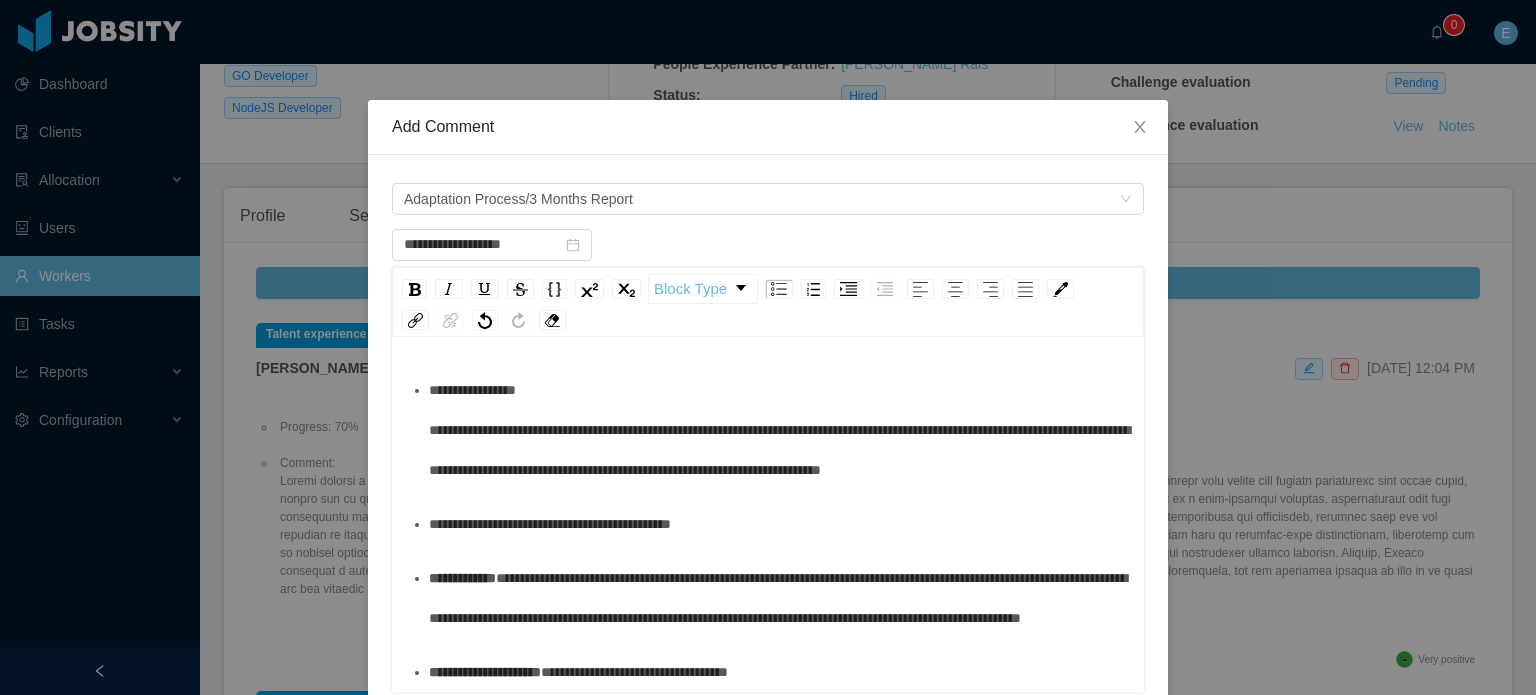 click on "**********" at bounding box center (462, 578) 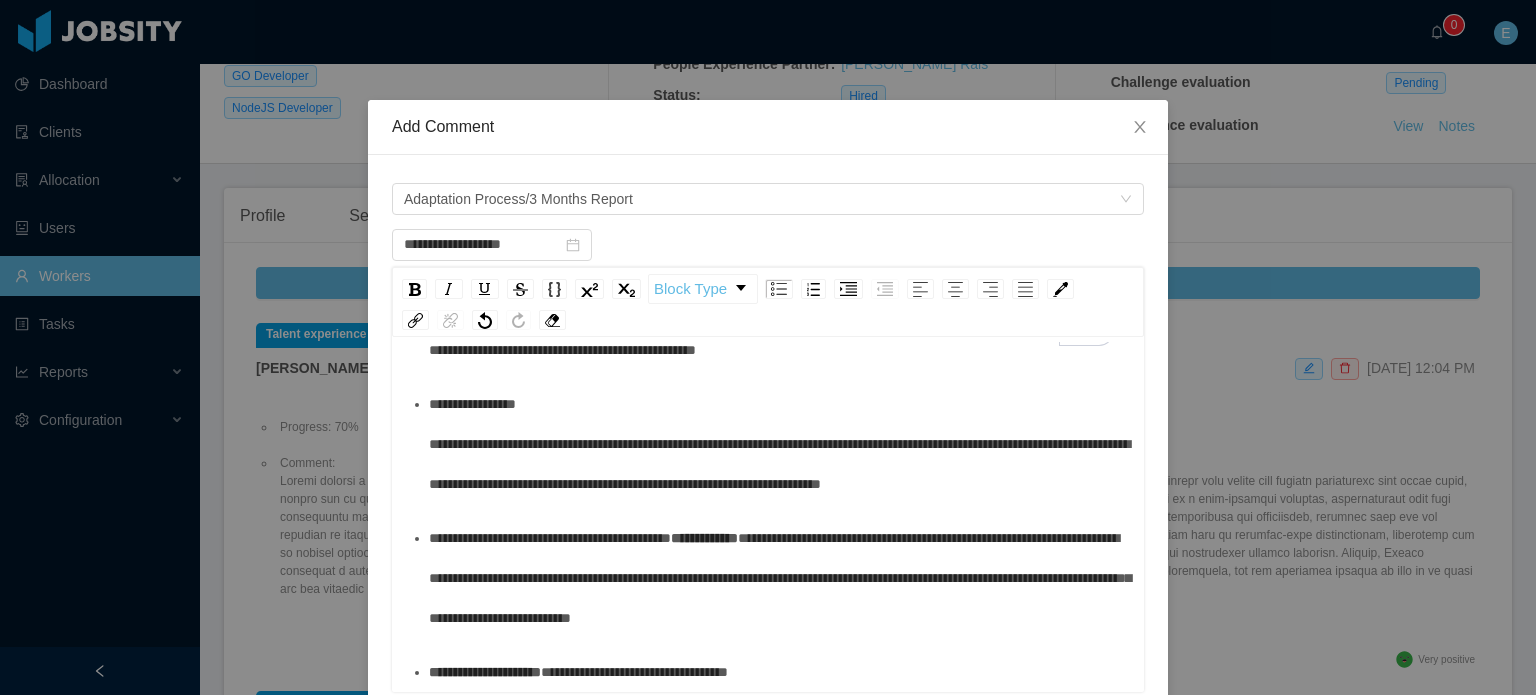 scroll, scrollTop: 496, scrollLeft: 0, axis: vertical 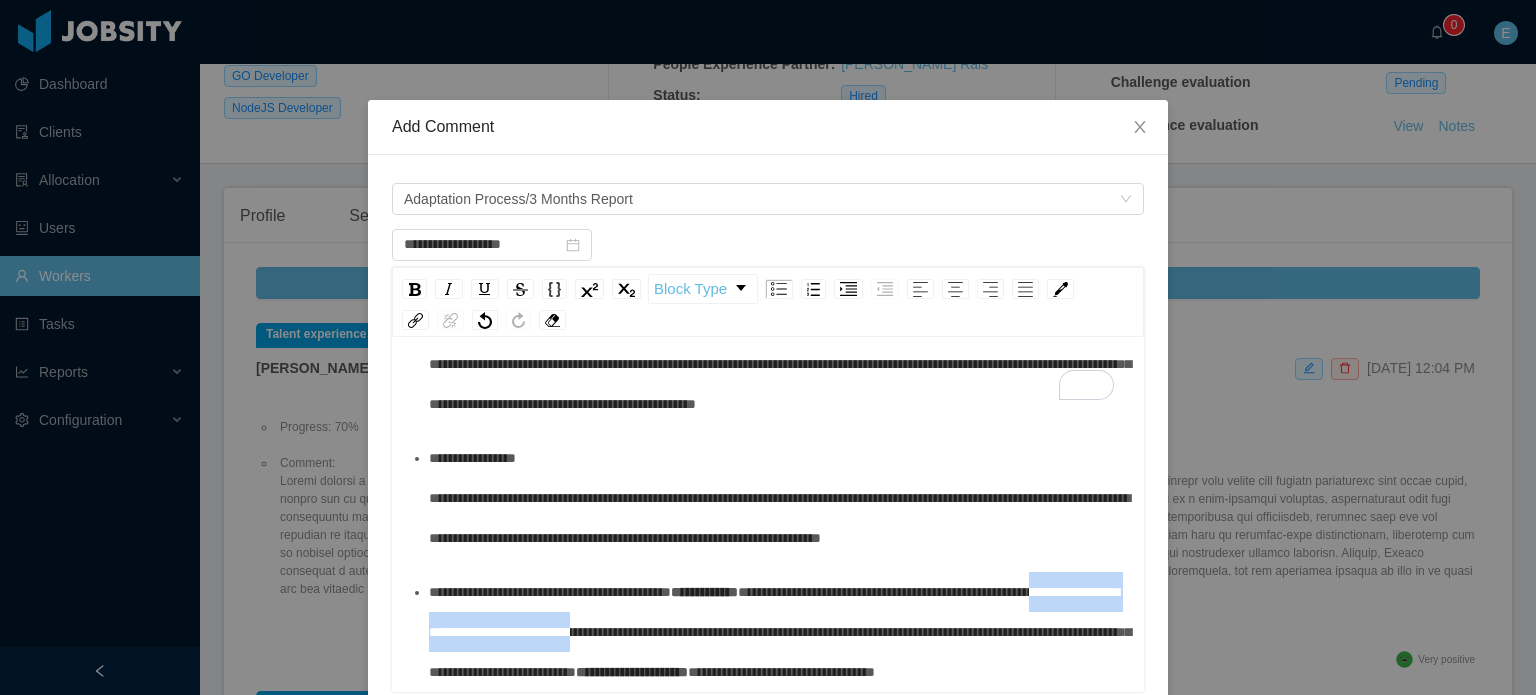 drag, startPoint x: 885, startPoint y: 551, endPoint x: 512, endPoint y: 592, distance: 375.24658 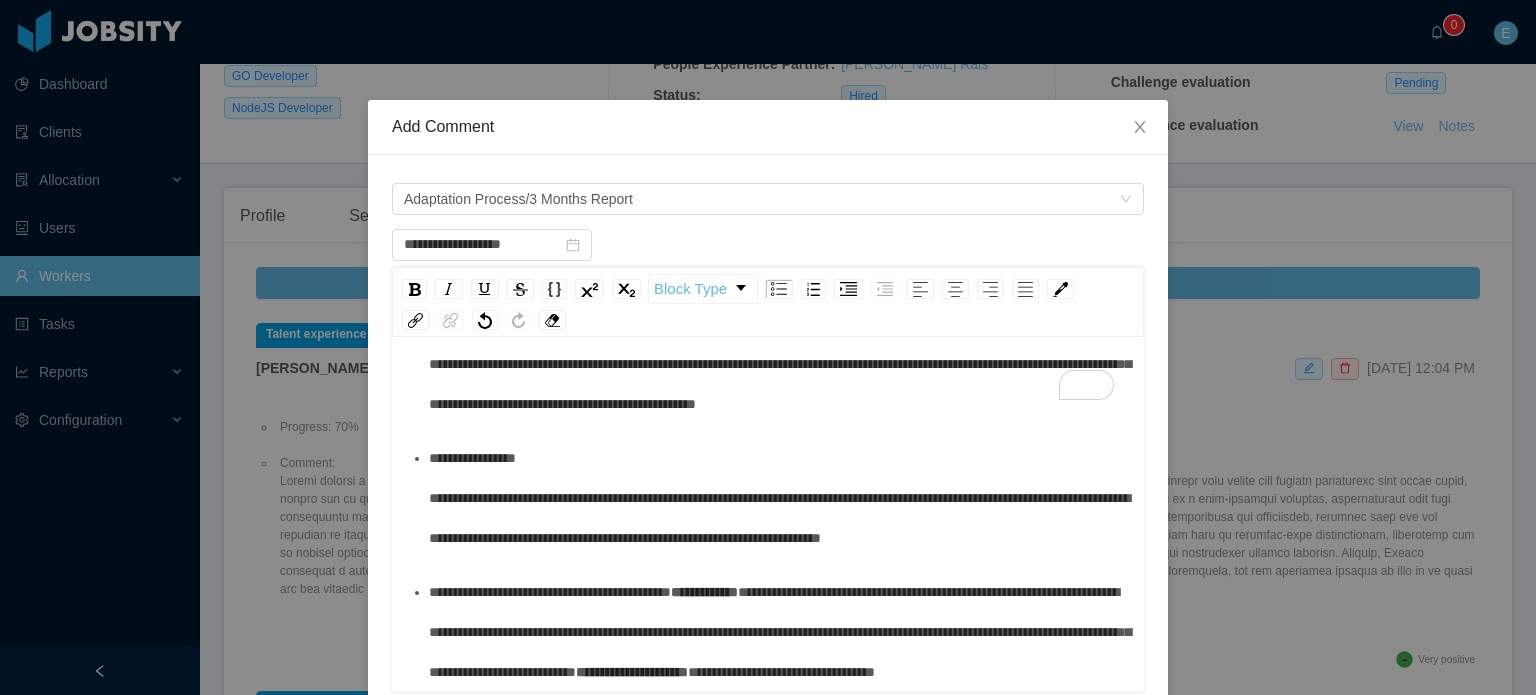 scroll, scrollTop: 442, scrollLeft: 0, axis: vertical 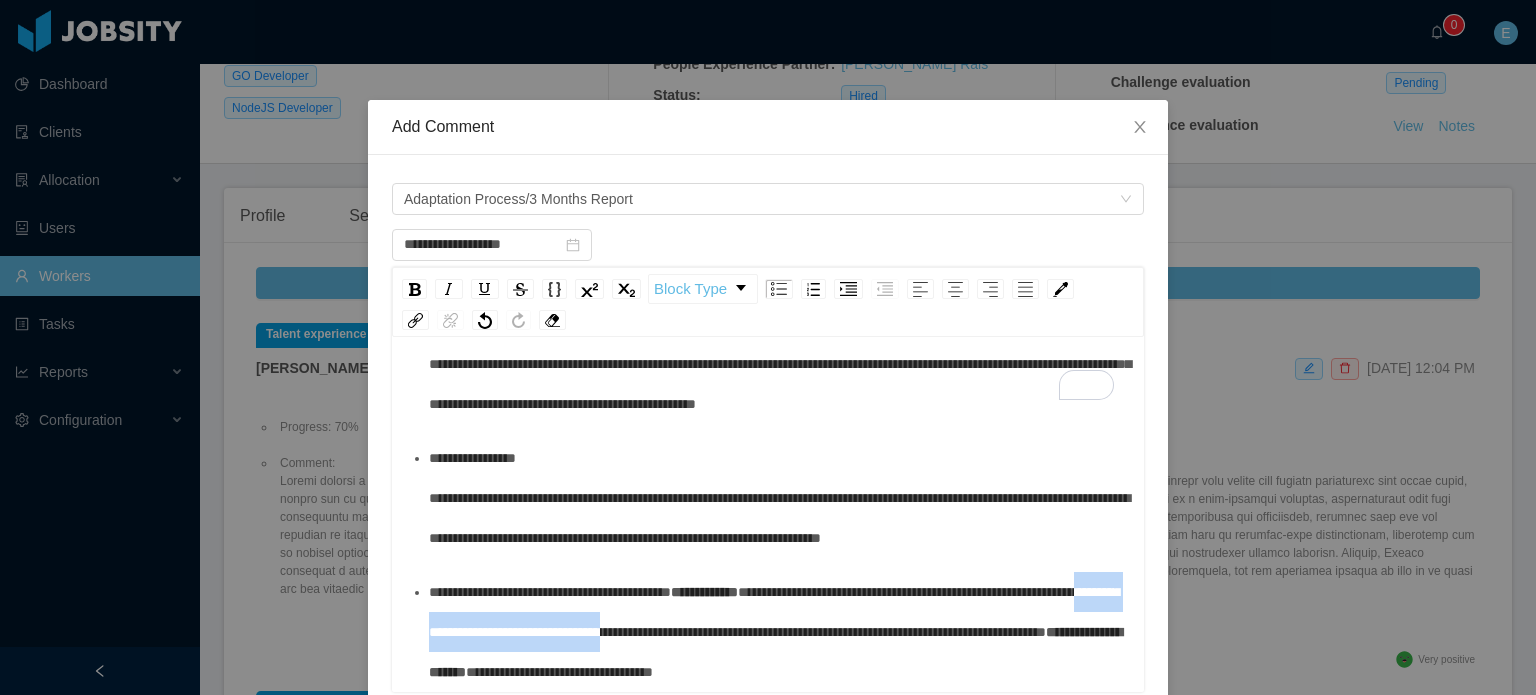 drag, startPoint x: 940, startPoint y: 591, endPoint x: 535, endPoint y: 639, distance: 407.83453 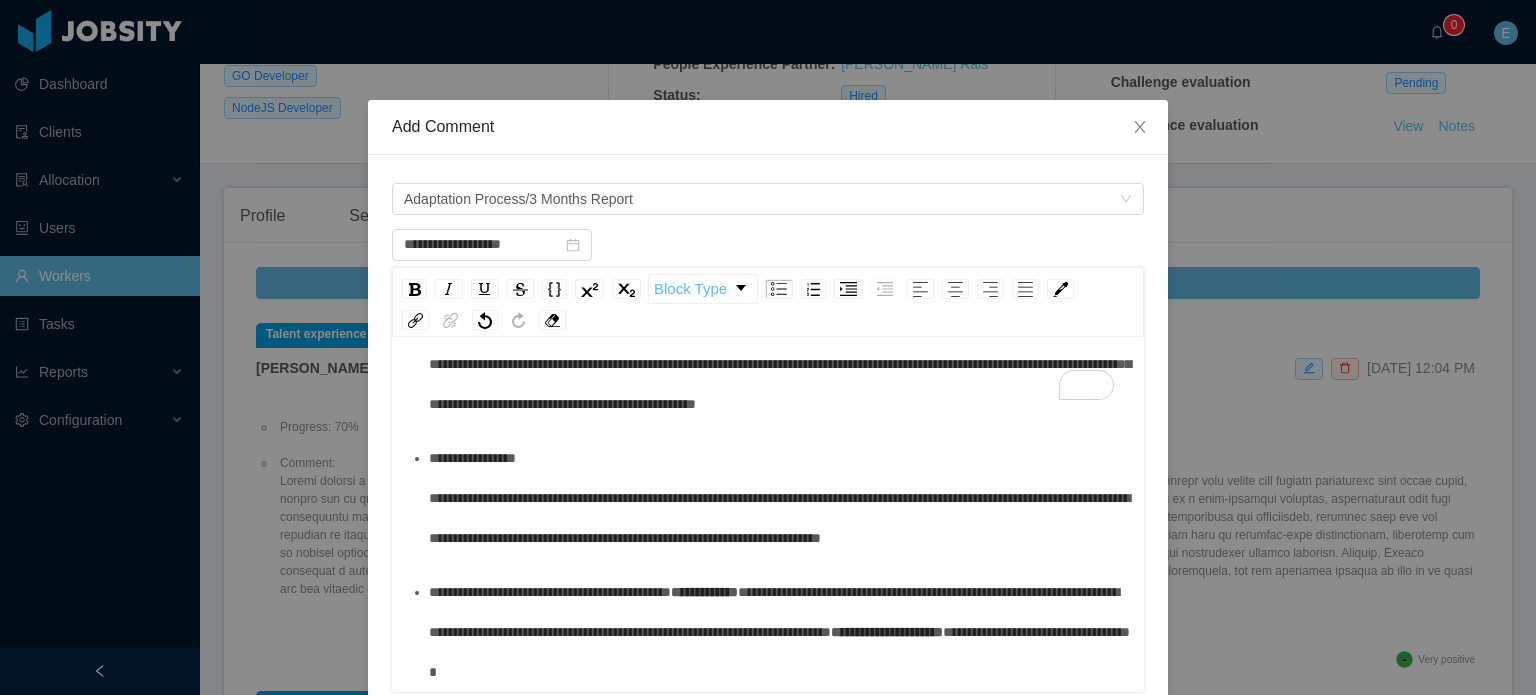 click on "**********" at bounding box center [774, 612] 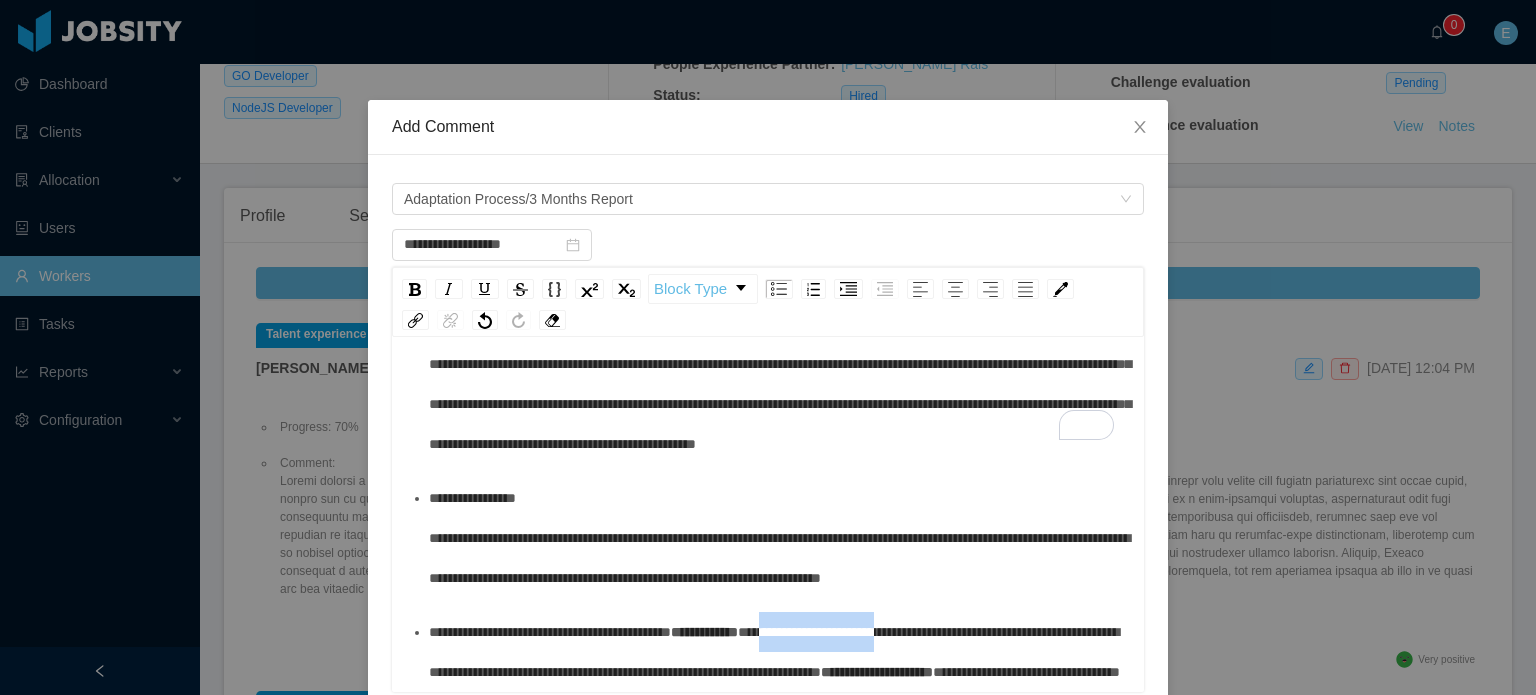 drag, startPoint x: 540, startPoint y: 591, endPoint x: 689, endPoint y: 597, distance: 149.12076 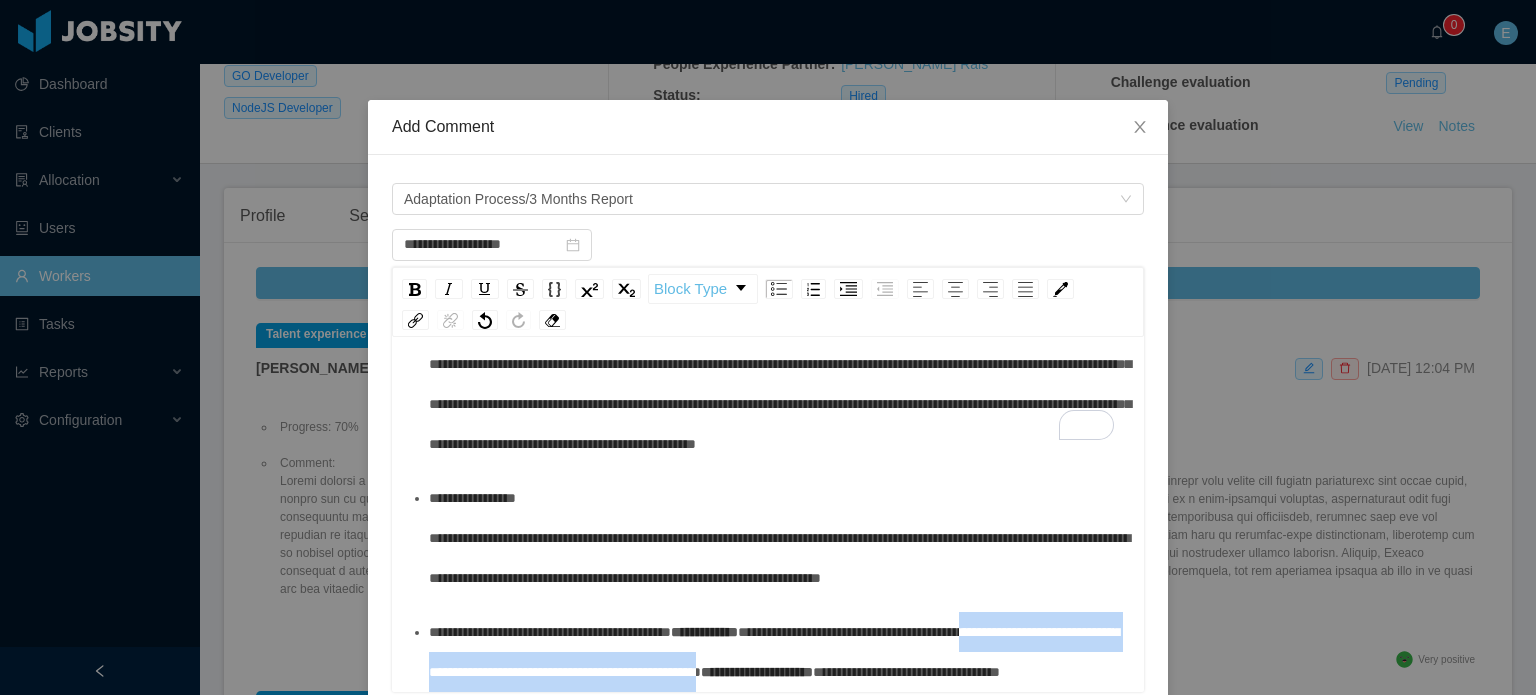 drag, startPoint x: 792, startPoint y: 593, endPoint x: 684, endPoint y: 635, distance: 115.87925 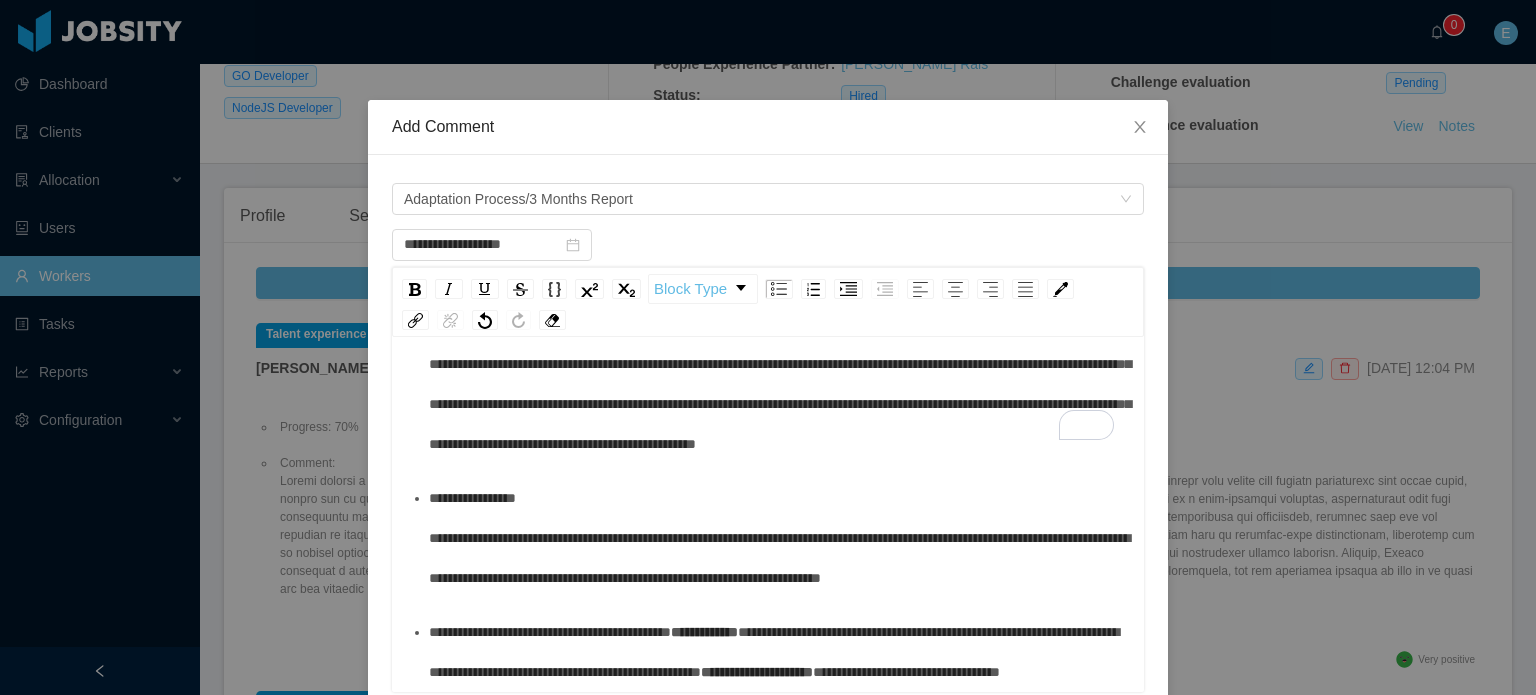scroll, scrollTop: 402, scrollLeft: 0, axis: vertical 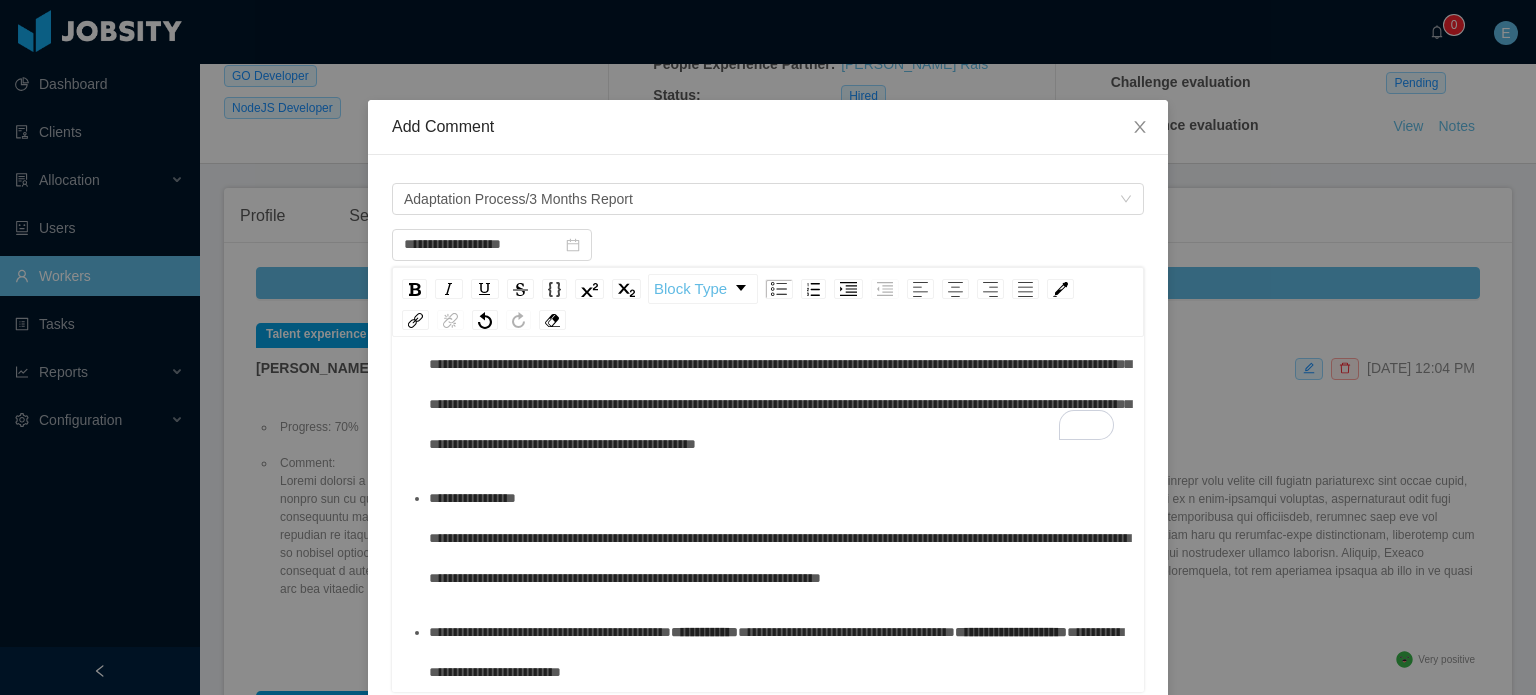 click on "**********" at bounding box center [550, 632] 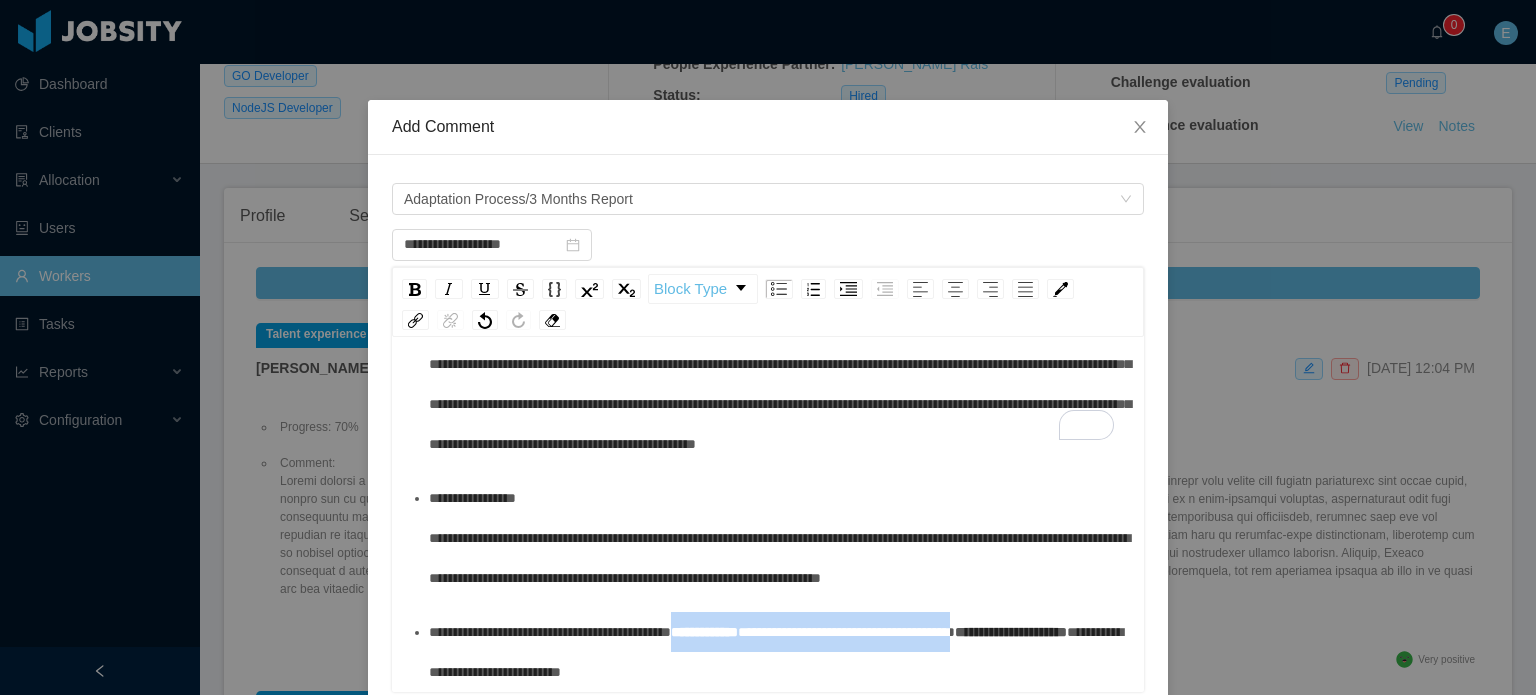 drag, startPoint x: 425, startPoint y: 627, endPoint x: 786, endPoint y: 624, distance: 361.01245 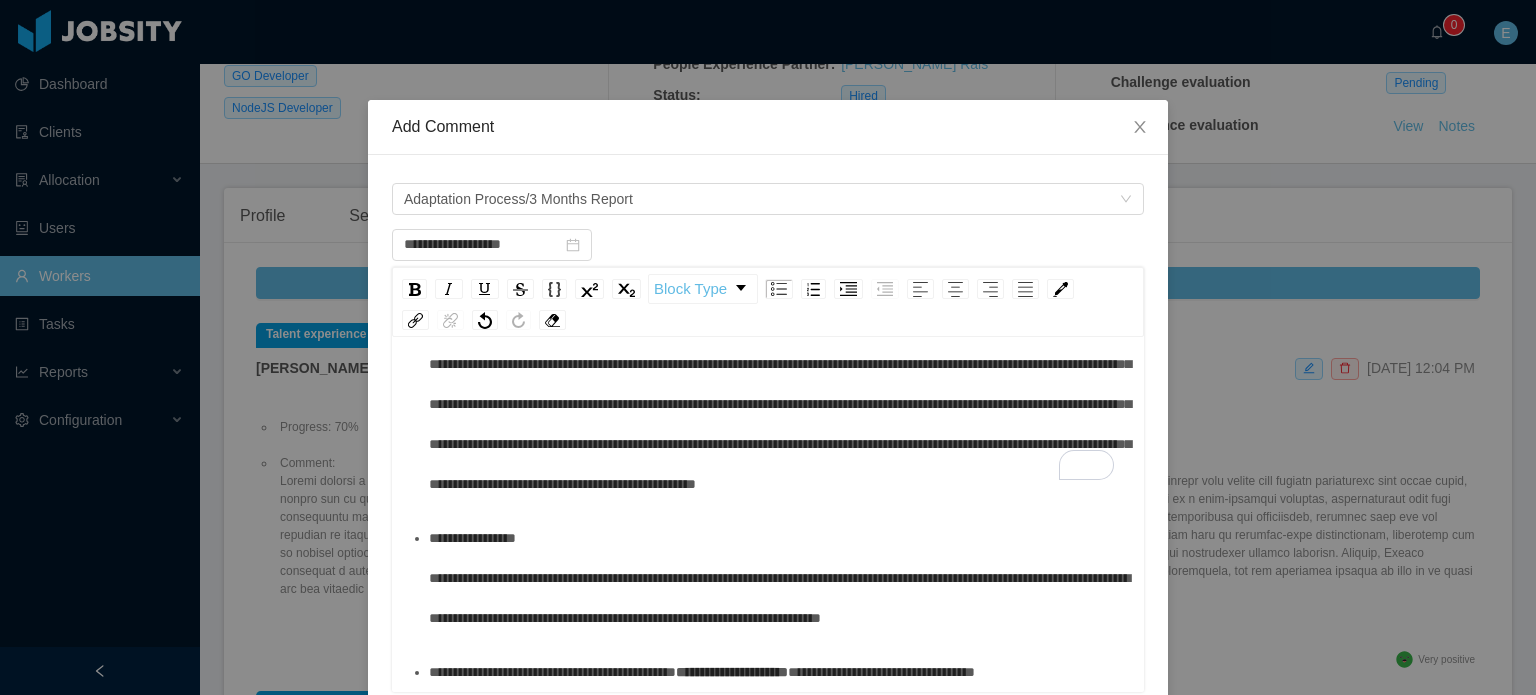 click on "**********" at bounding box center [732, 672] 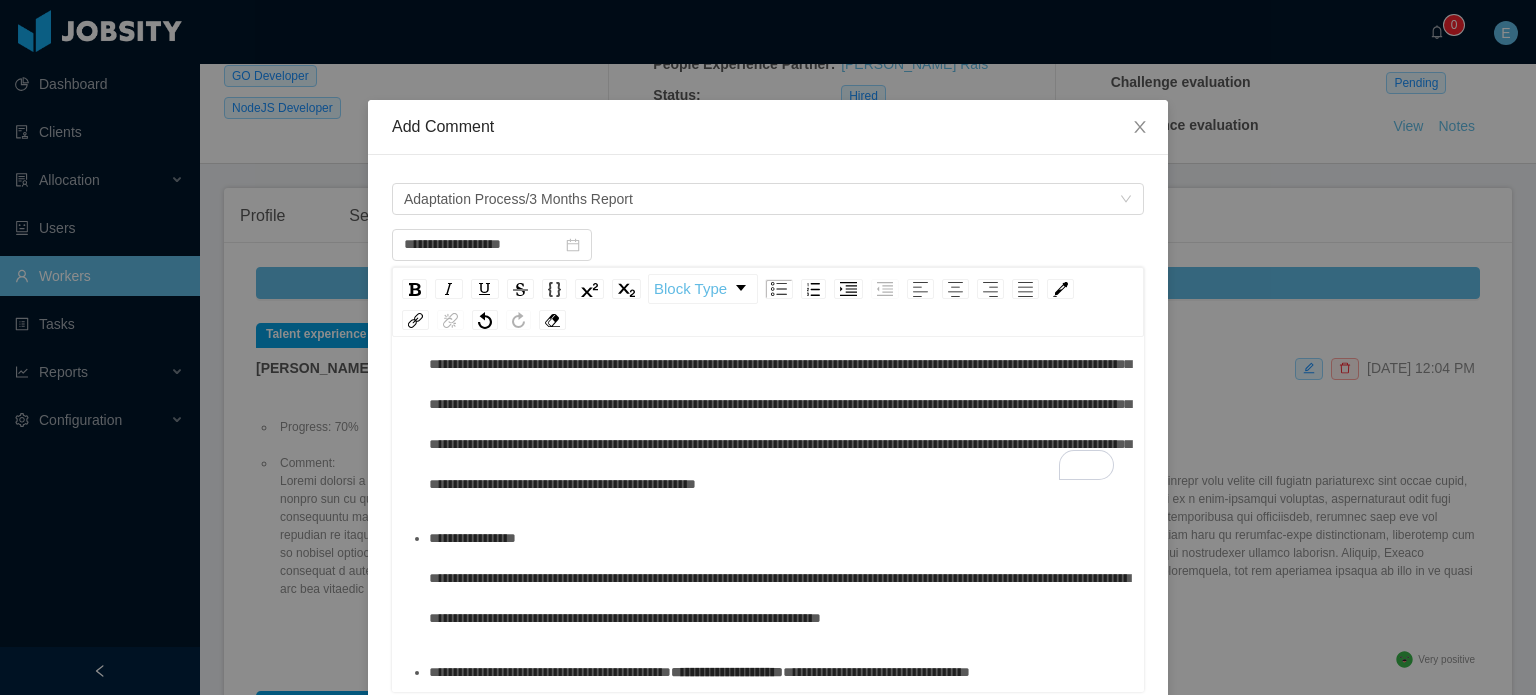 scroll, scrollTop: 362, scrollLeft: 0, axis: vertical 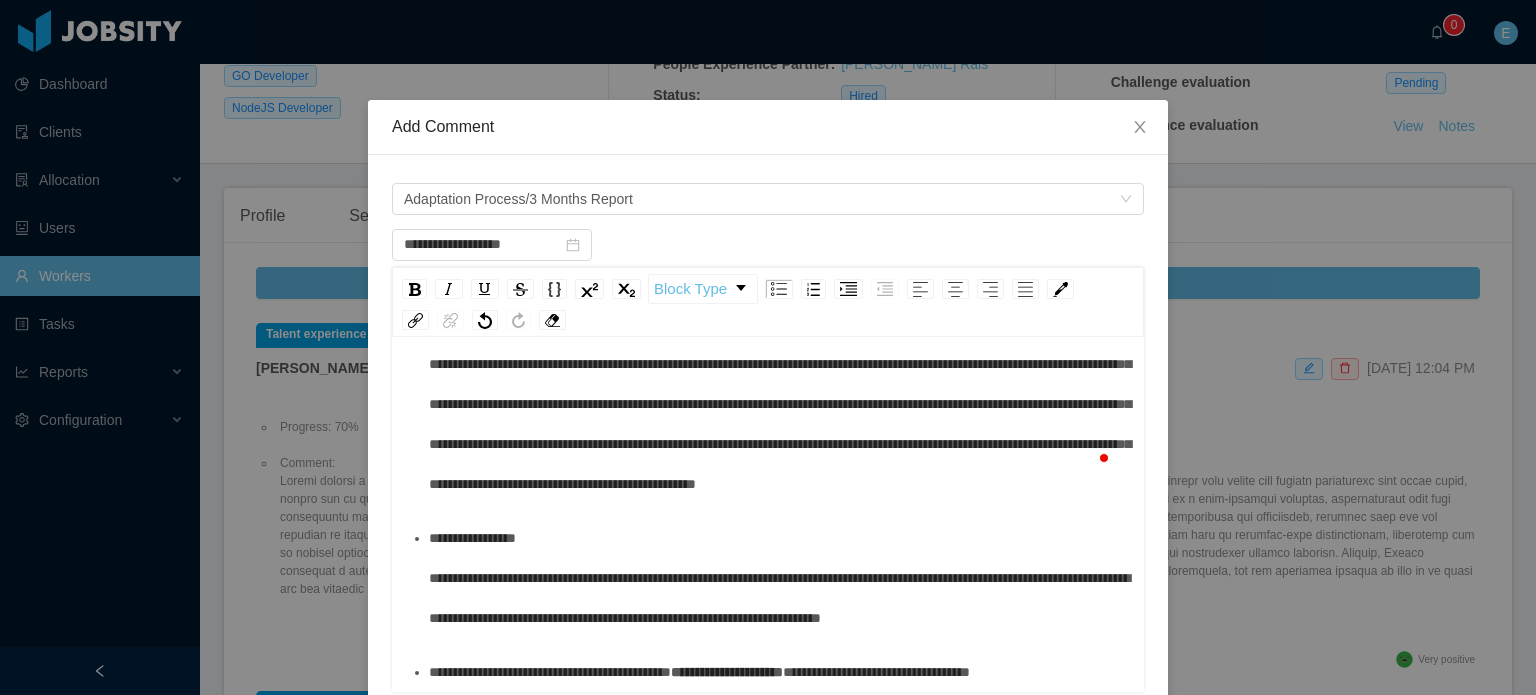 click on "**********" at bounding box center (779, 672) 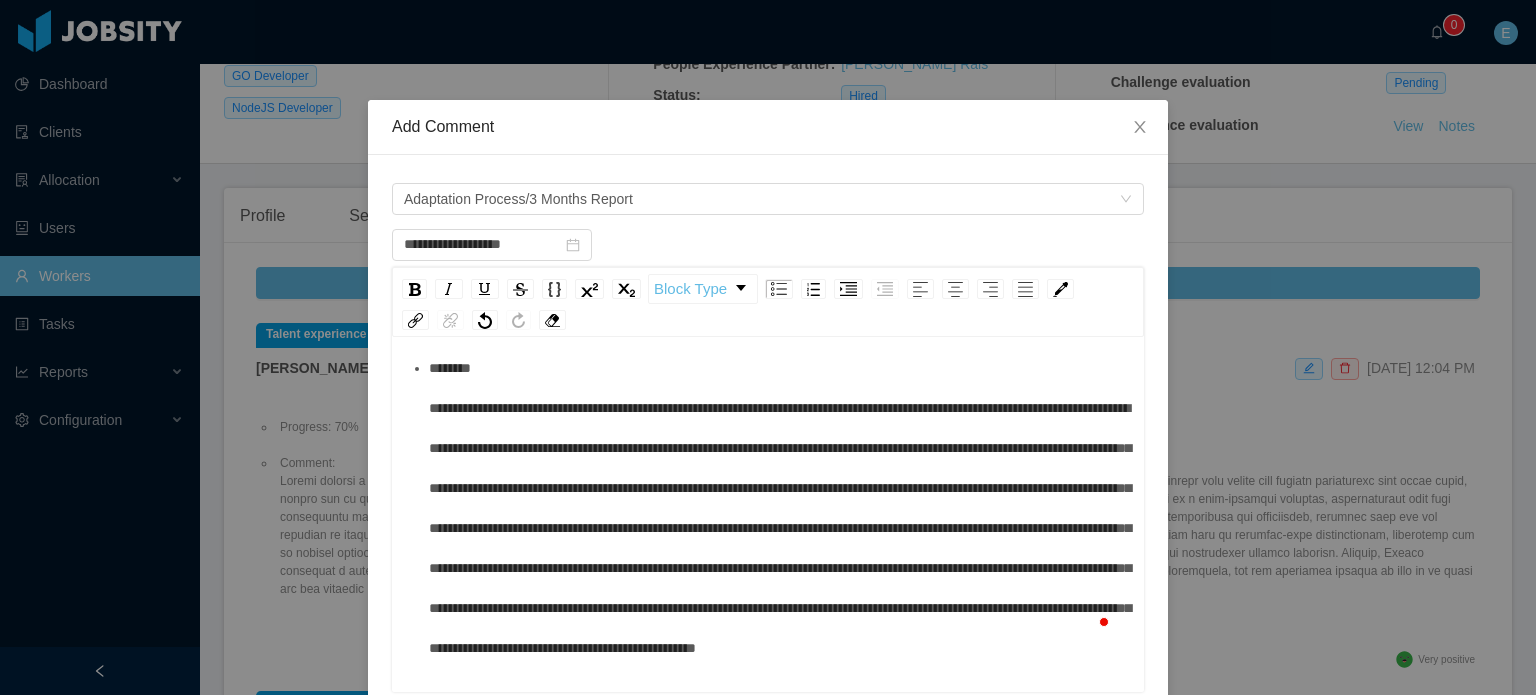 scroll, scrollTop: 0, scrollLeft: 0, axis: both 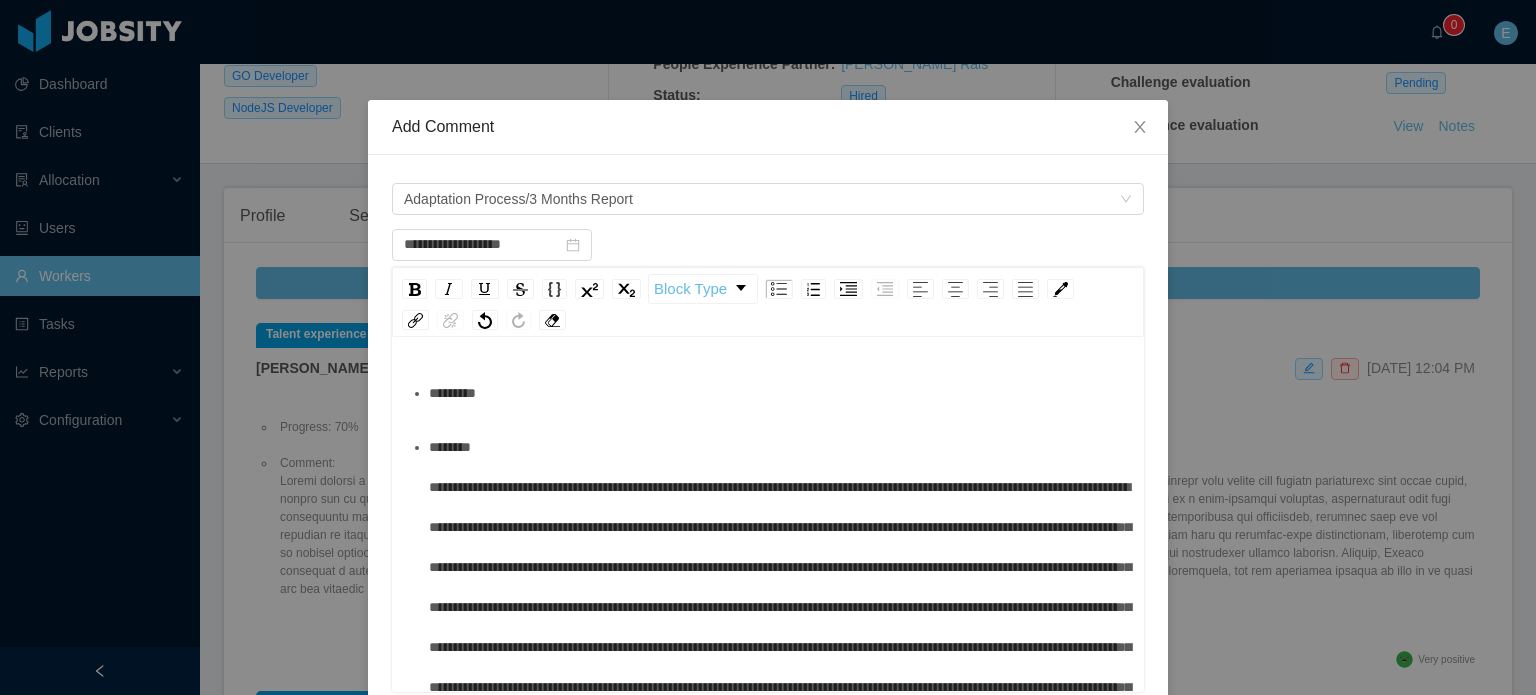 click on "*********" at bounding box center [779, 393] 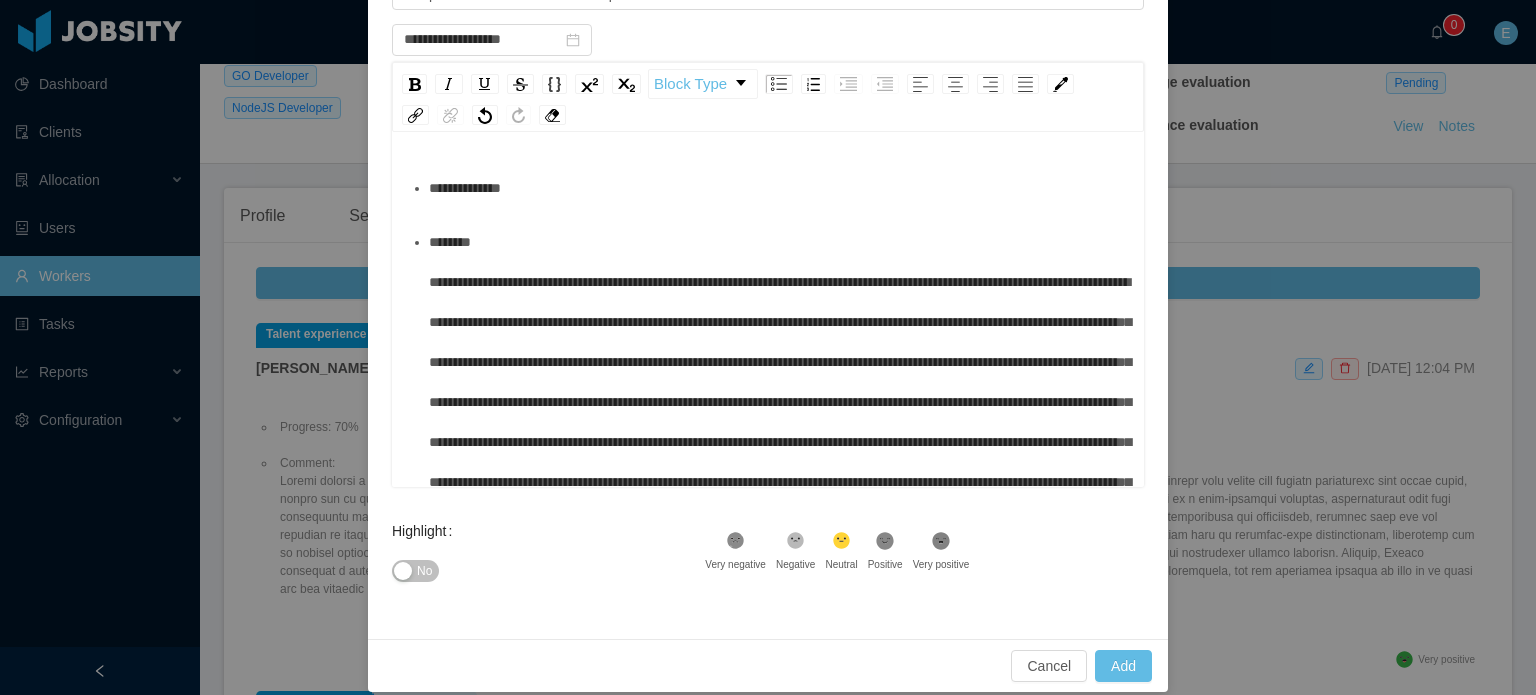scroll, scrollTop: 224, scrollLeft: 0, axis: vertical 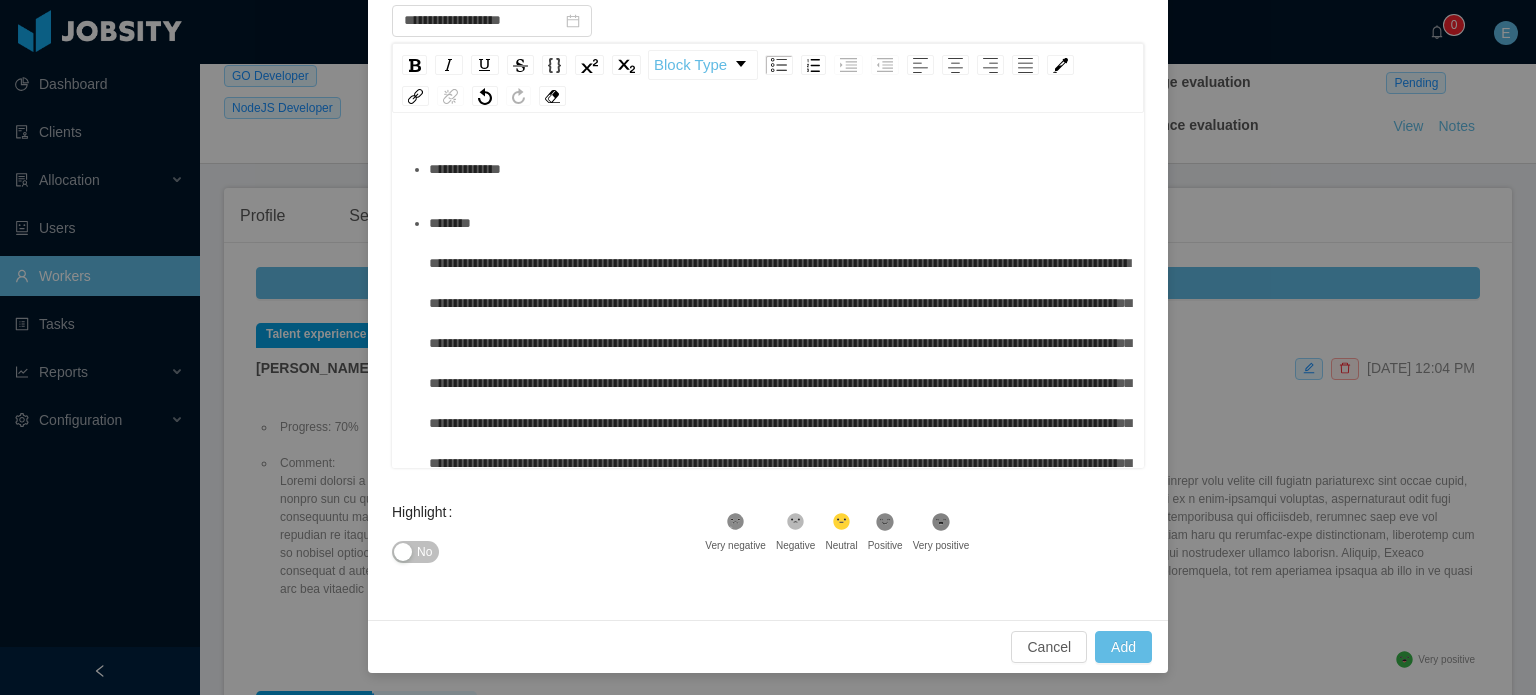 drag, startPoint x: 932, startPoint y: 523, endPoint x: 920, endPoint y: 557, distance: 36.05551 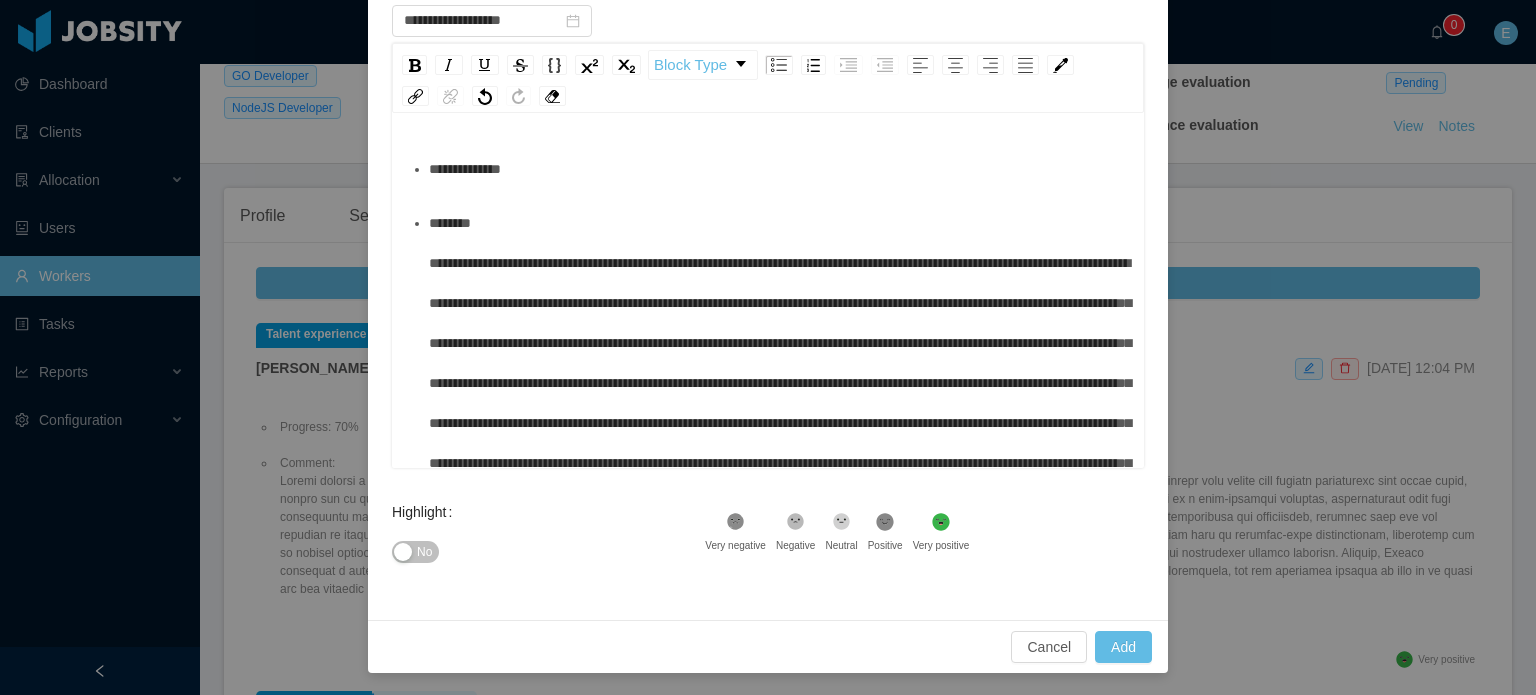 click 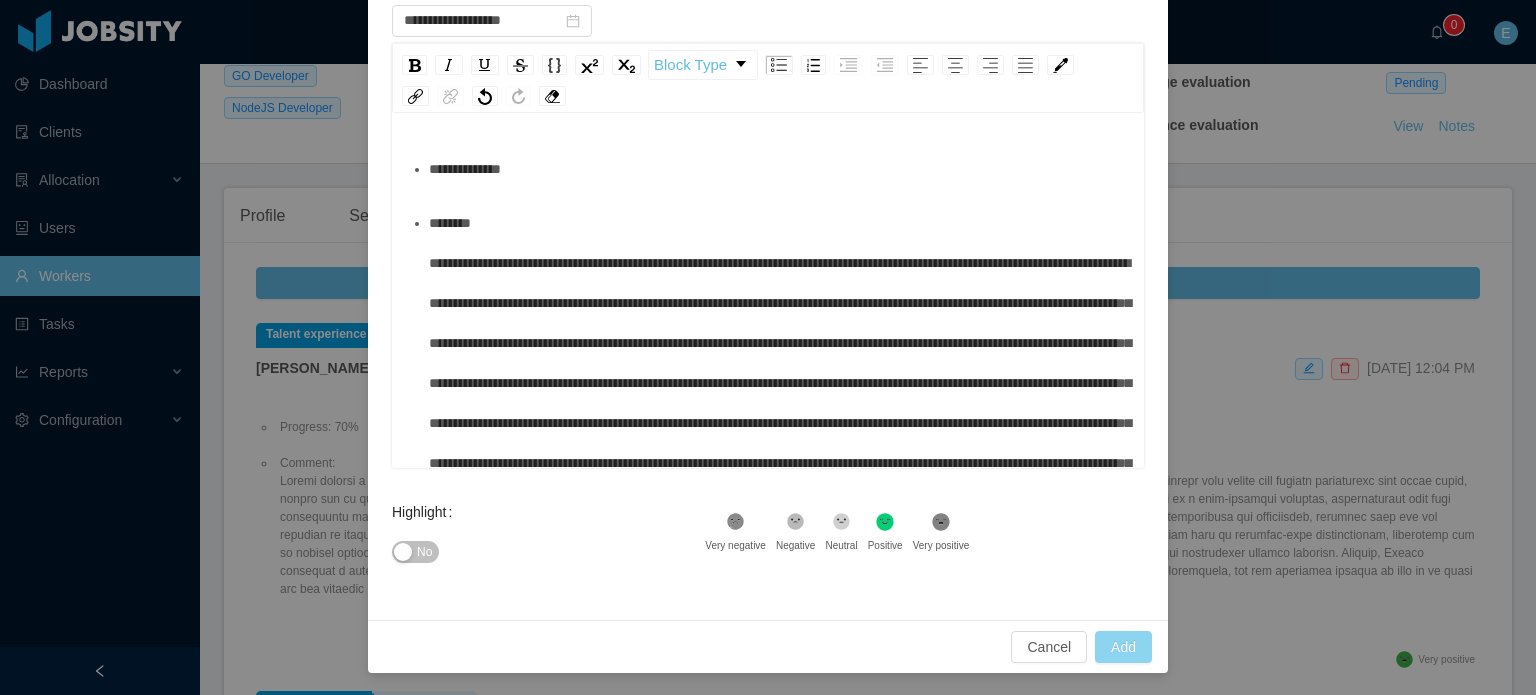 click on "Add" at bounding box center (1123, 647) 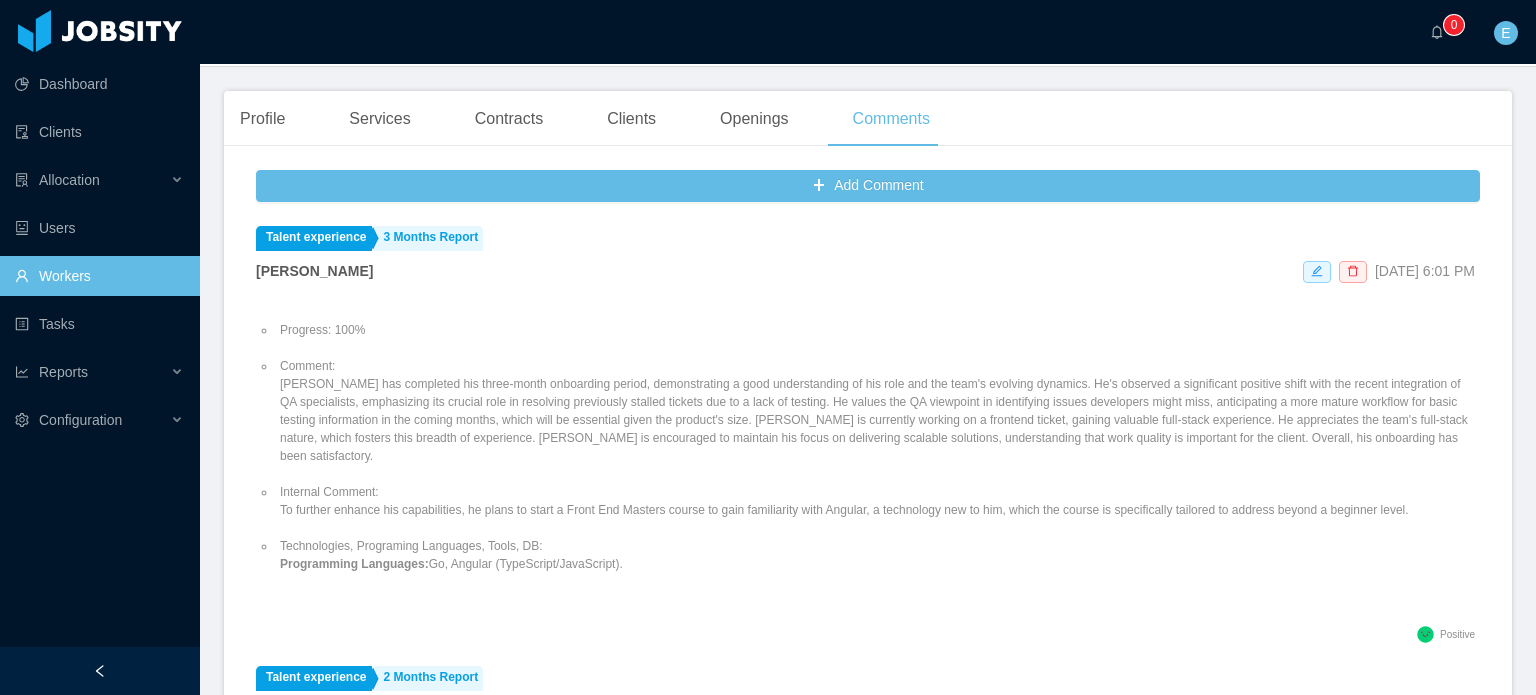 scroll, scrollTop: 500, scrollLeft: 0, axis: vertical 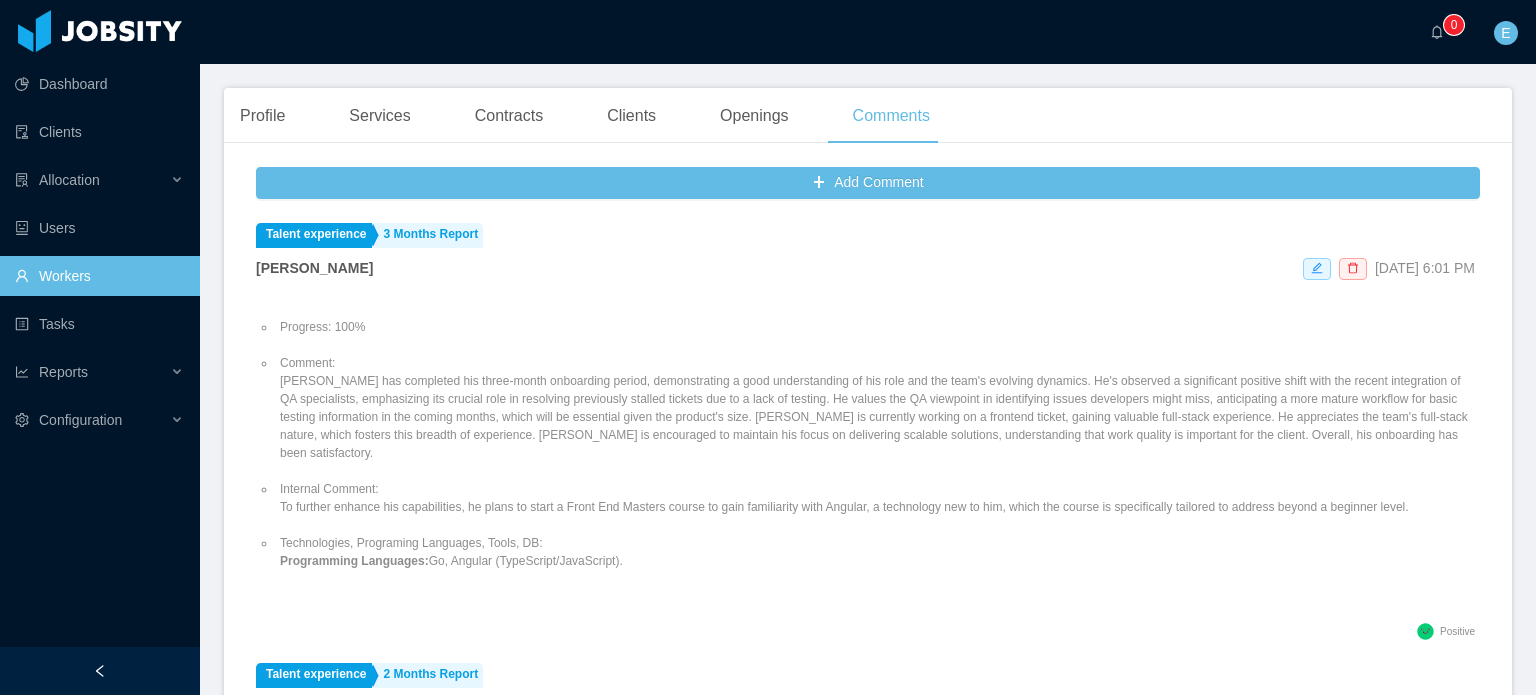 click on "Comment: [PERSON_NAME] has completed his three-month onboarding period, demonstrating a good understanding of his role and the team's evolving dynamics. He's observed a significant positive shift with the recent integration of QA specialists, emphasizing its crucial role in resolving previously stalled tickets due to a lack of testing. He values the QA viewpoint in identifying issues developers might miss, anticipating a more mature workflow for basic testing information in the coming months, which will be essential given the product's size. [PERSON_NAME] is currently working on a frontend ticket, gaining valuable full-stack experience. He appreciates the team's full-stack nature, which fosters this breadth of experience. [PERSON_NAME] is encouraged to maintain his focus on delivering scalable solutions, understanding that work quality is important for the client. Overall, his onboarding has been satisfactory." at bounding box center [878, 408] 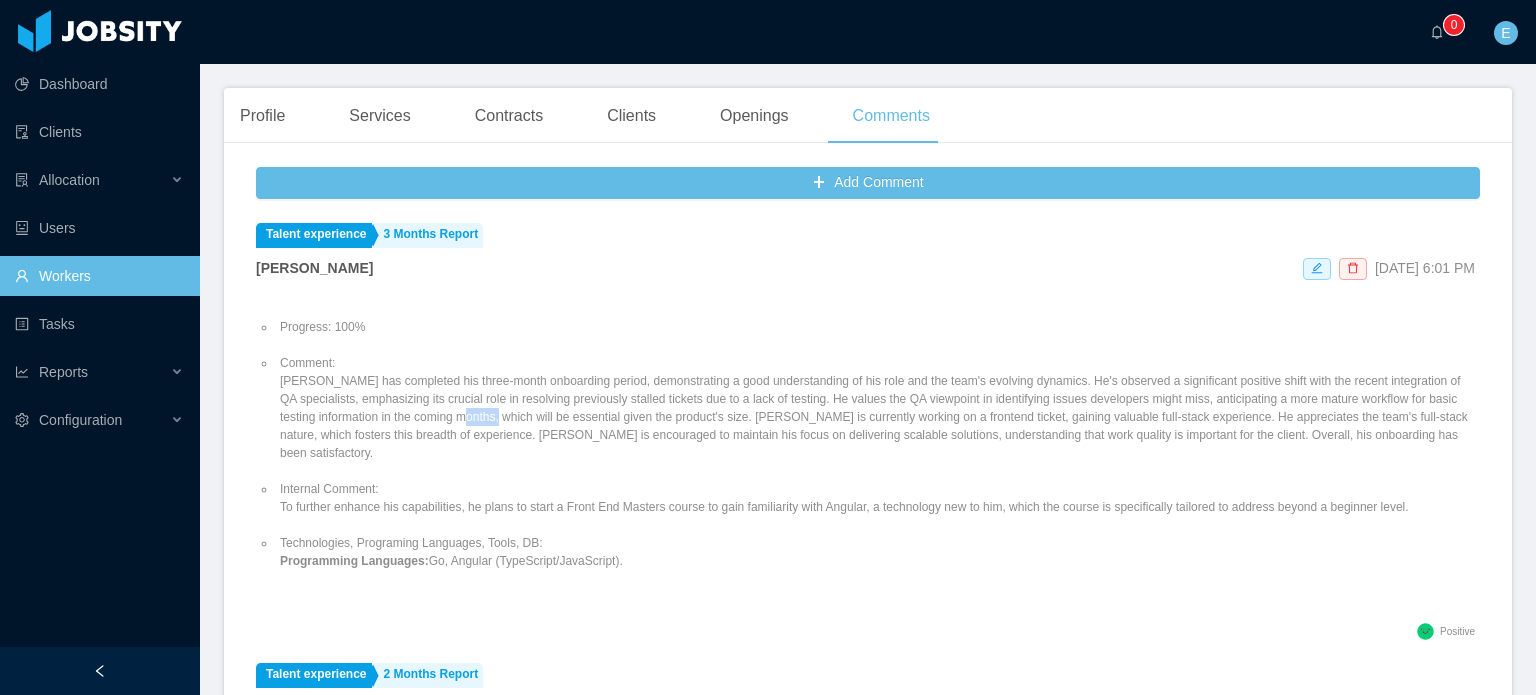 click on "Comment: [PERSON_NAME] has completed his three-month onboarding period, demonstrating a good understanding of his role and the team's evolving dynamics. He's observed a significant positive shift with the recent integration of QA specialists, emphasizing its crucial role in resolving previously stalled tickets due to a lack of testing. He values the QA viewpoint in identifying issues developers might miss, anticipating a more mature workflow for basic testing information in the coming months, which will be essential given the product's size. [PERSON_NAME] is currently working on a frontend ticket, gaining valuable full-stack experience. He appreciates the team's full-stack nature, which fosters this breadth of experience. [PERSON_NAME] is encouraged to maintain his focus on delivering scalable solutions, understanding that work quality is important for the client. Overall, his onboarding has been satisfactory." at bounding box center [878, 408] 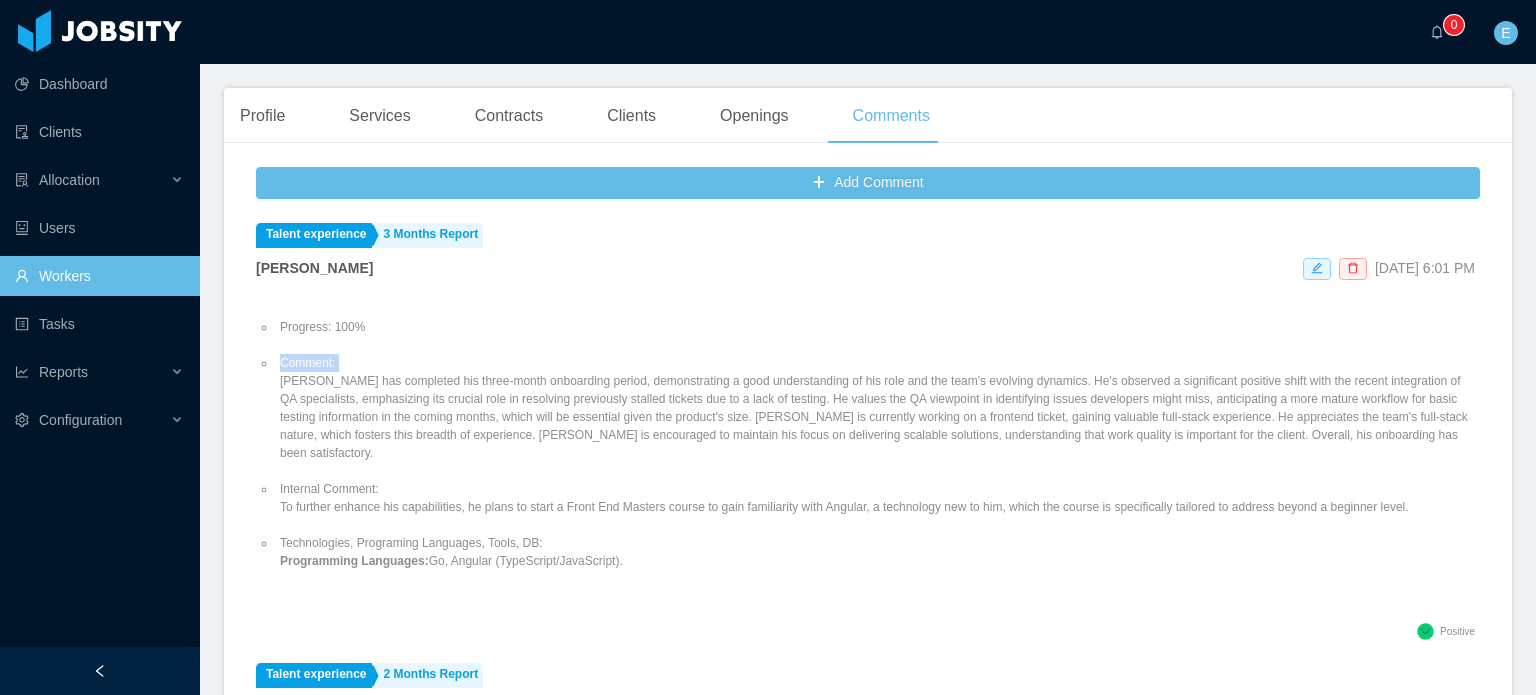 click on "Comment: [PERSON_NAME] has completed his three-month onboarding period, demonstrating a good understanding of his role and the team's evolving dynamics. He's observed a significant positive shift with the recent integration of QA specialists, emphasizing its crucial role in resolving previously stalled tickets due to a lack of testing. He values the QA viewpoint in identifying issues developers might miss, anticipating a more mature workflow for basic testing information in the coming months, which will be essential given the product's size. [PERSON_NAME] is currently working on a frontend ticket, gaining valuable full-stack experience. He appreciates the team's full-stack nature, which fosters this breadth of experience. [PERSON_NAME] is encouraged to maintain his focus on delivering scalable solutions, understanding that work quality is important for the client. Overall, his onboarding has been satisfactory." at bounding box center (878, 408) 